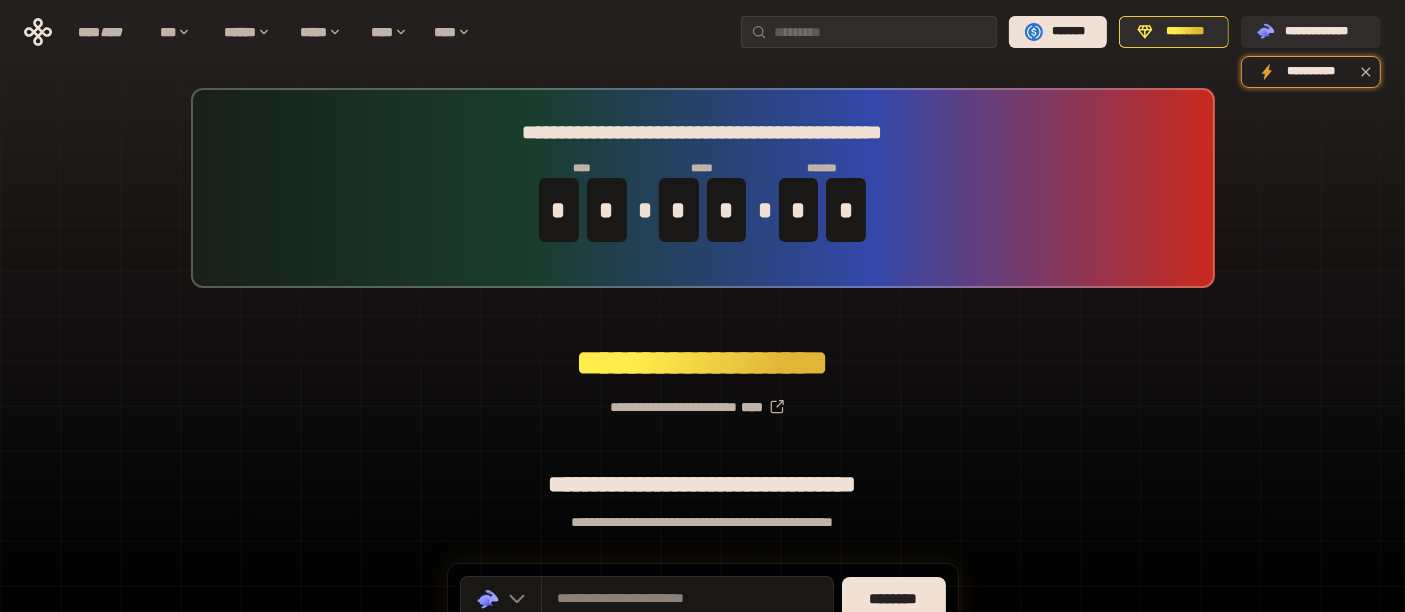 scroll, scrollTop: 169, scrollLeft: 0, axis: vertical 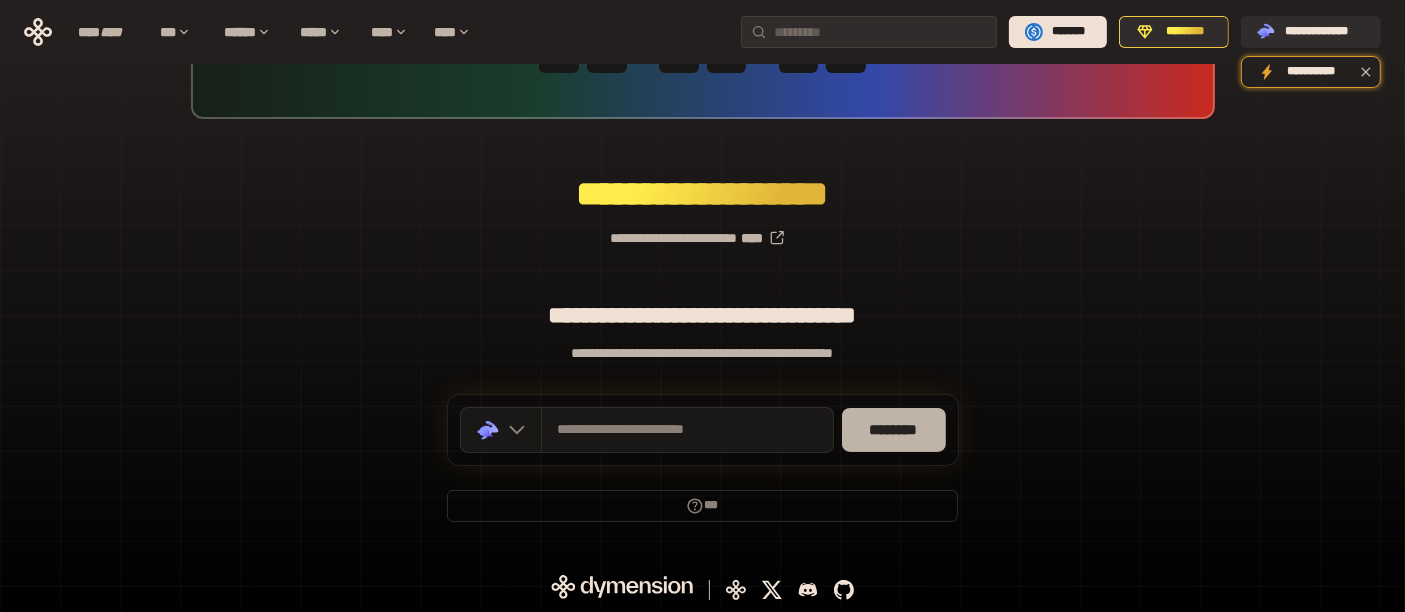 click on "********" at bounding box center (894, 430) 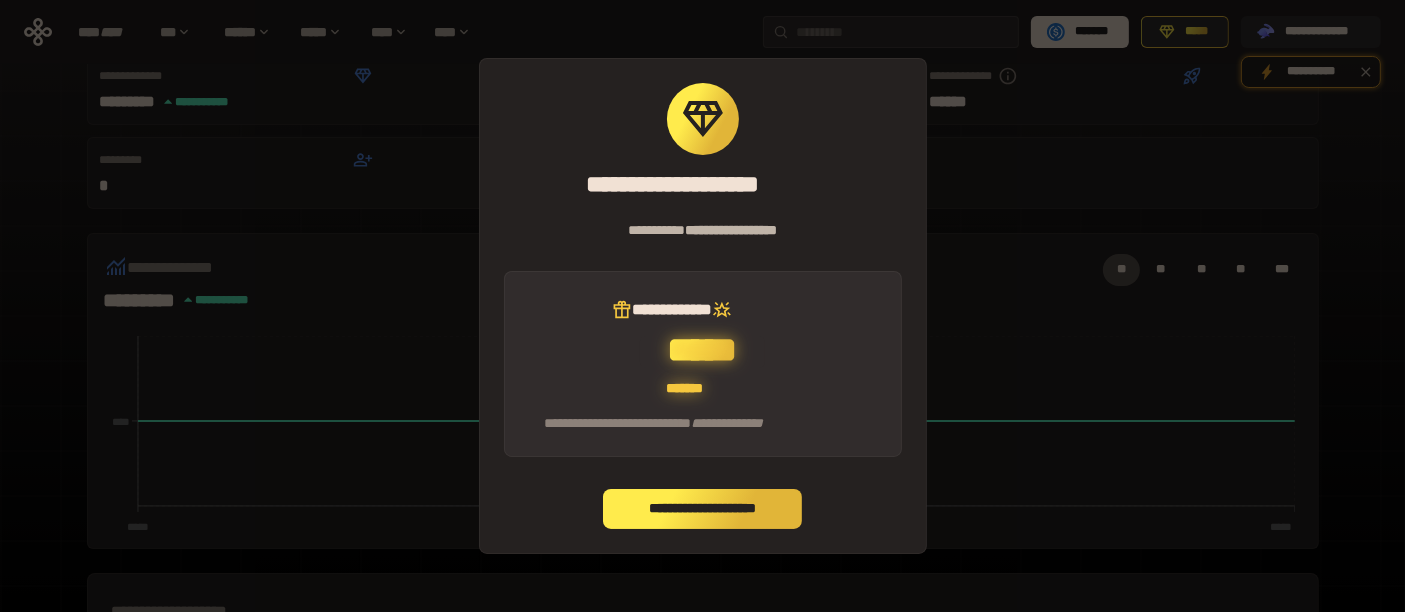 click on "**********" at bounding box center (703, 509) 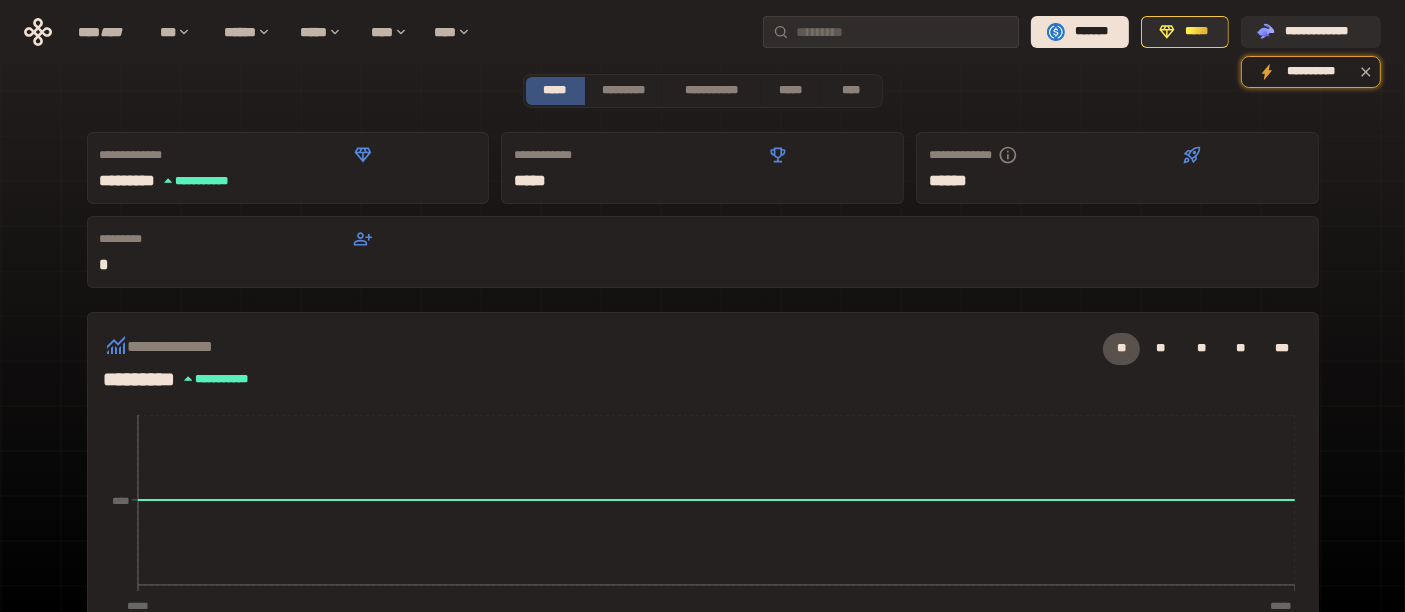scroll, scrollTop: 0, scrollLeft: 0, axis: both 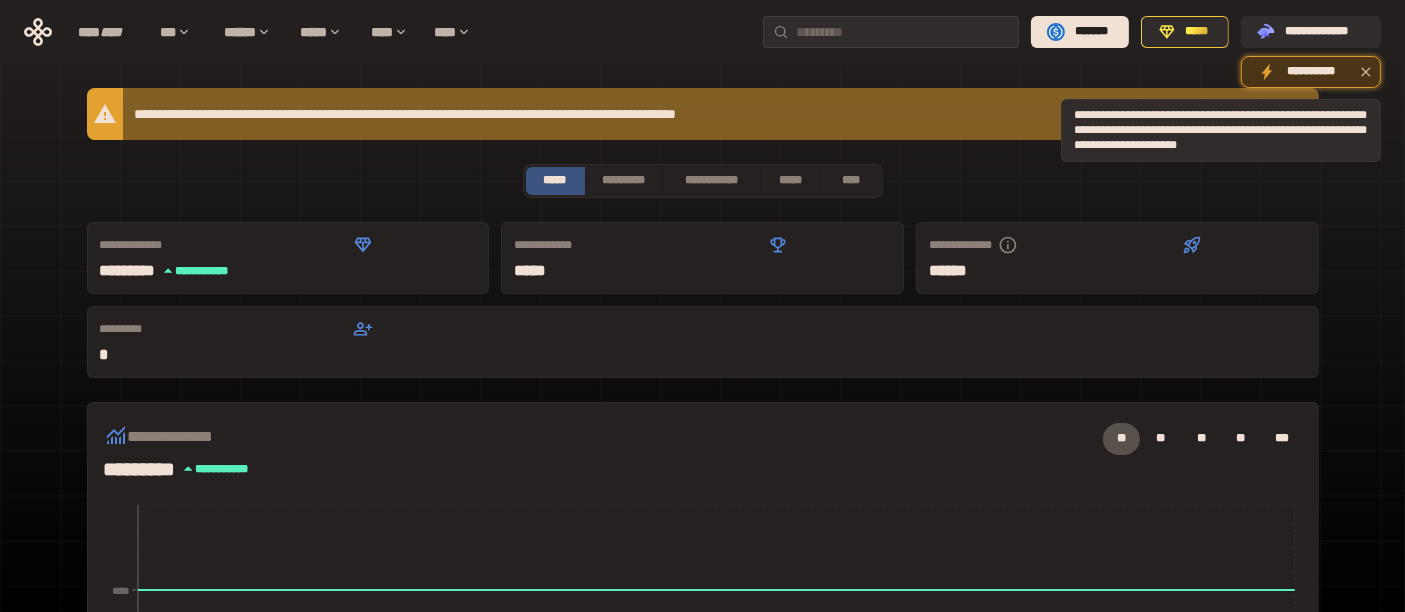 click on "**********" at bounding box center (1311, 72) 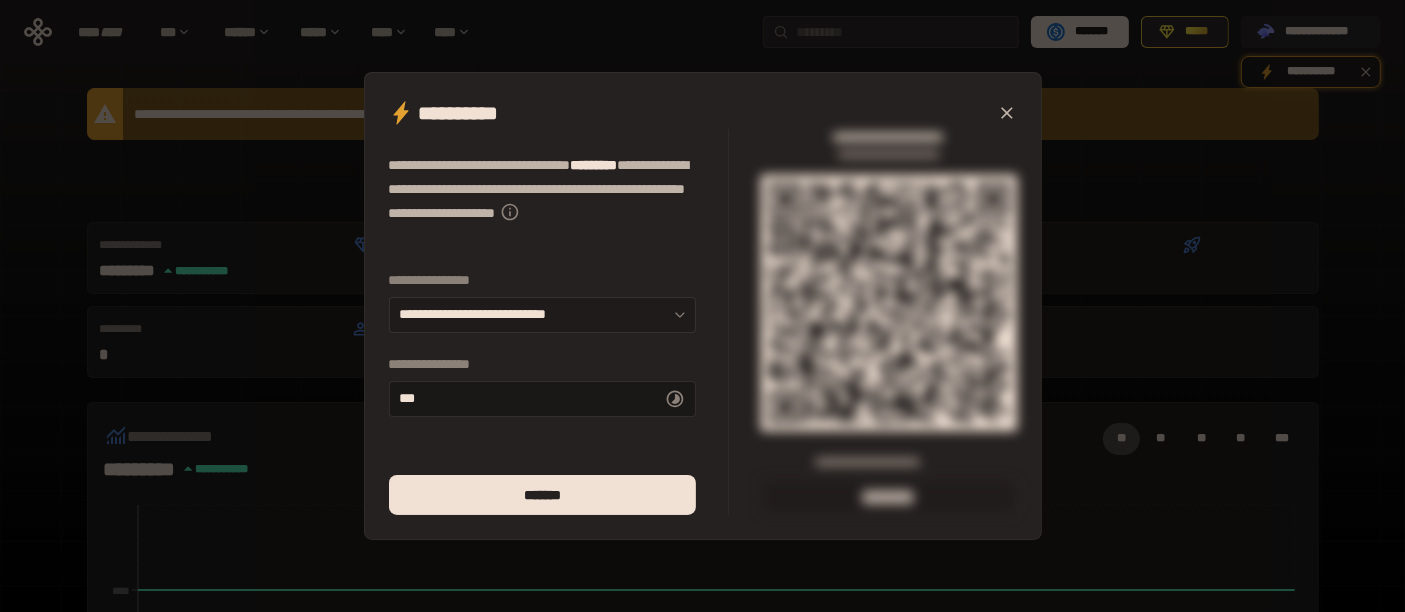 click on "**********" at bounding box center (542, 315) 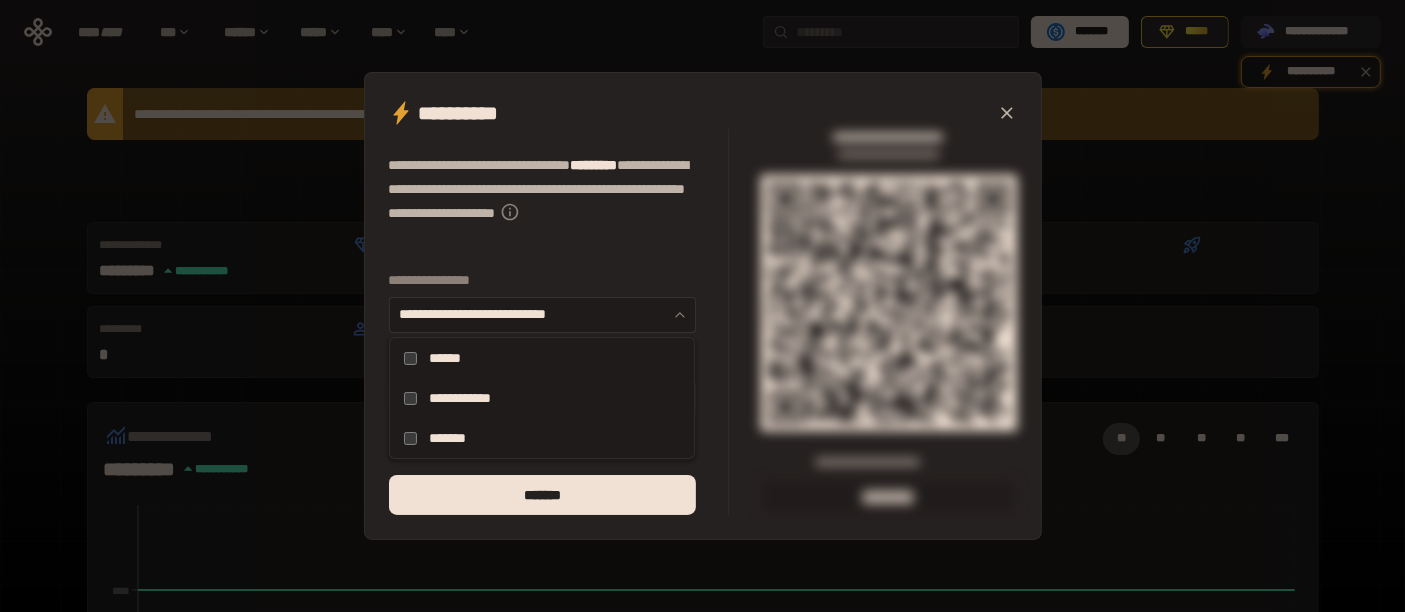 click on "**********" at bounding box center [542, 315] 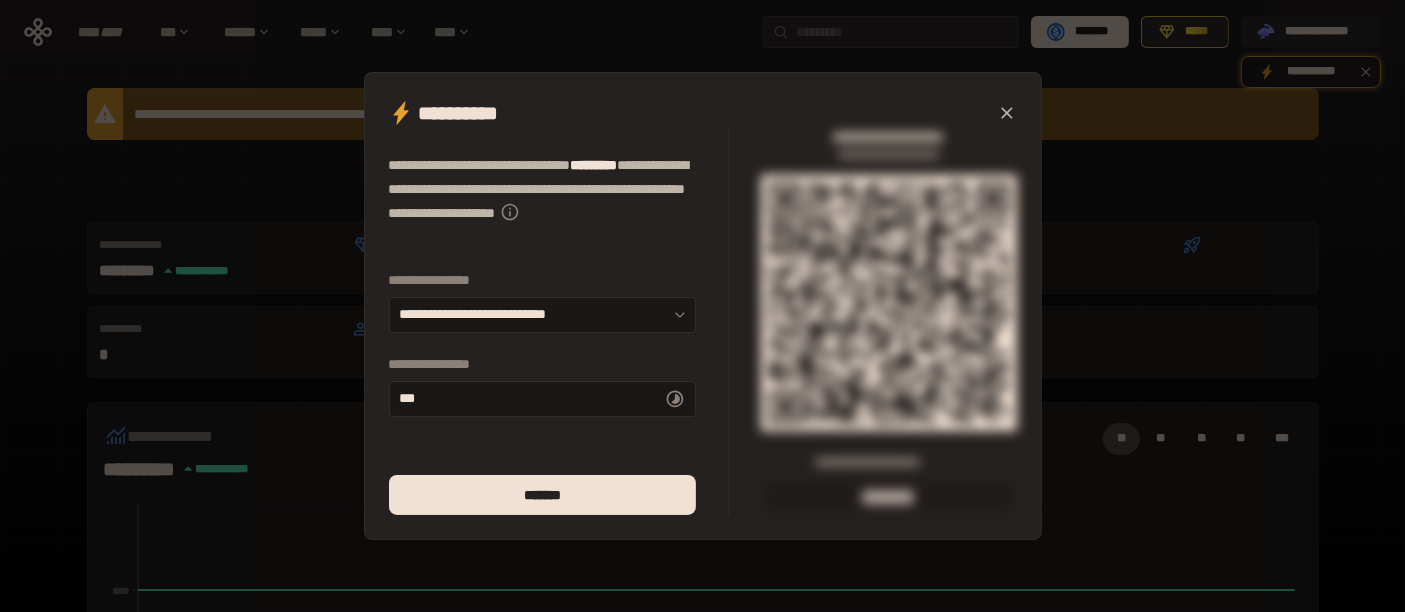 drag, startPoint x: 1004, startPoint y: 115, endPoint x: 1003, endPoint y: 134, distance: 19.026299 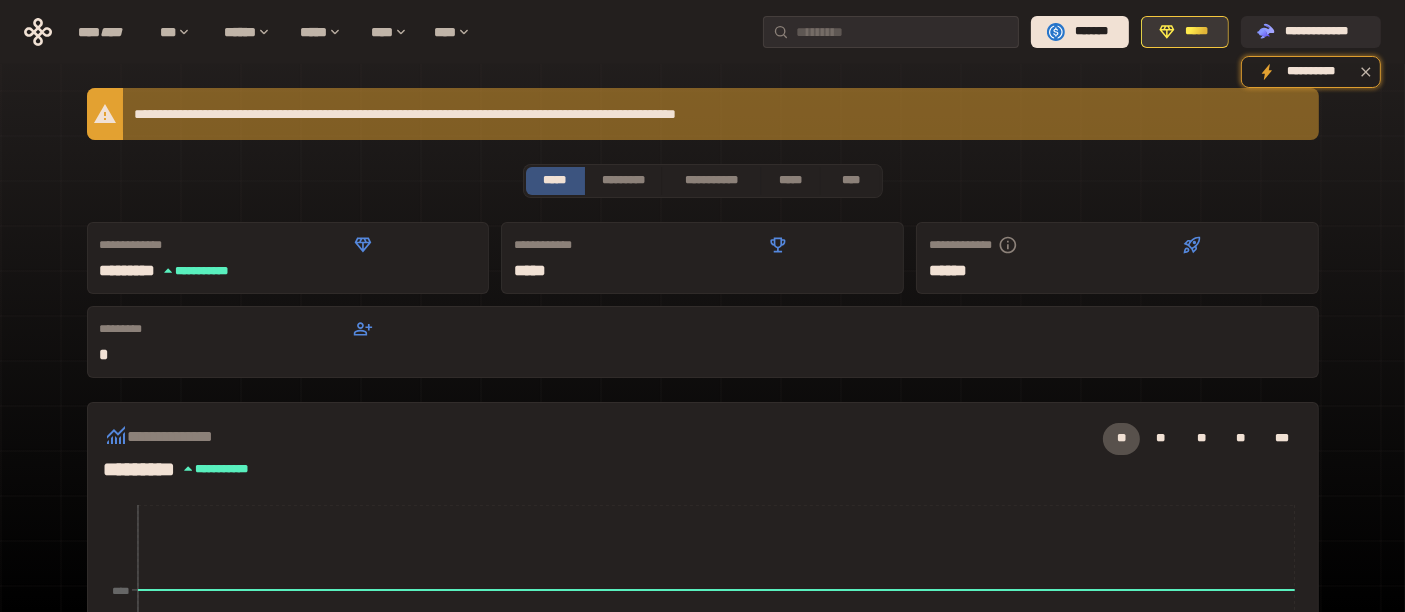 click 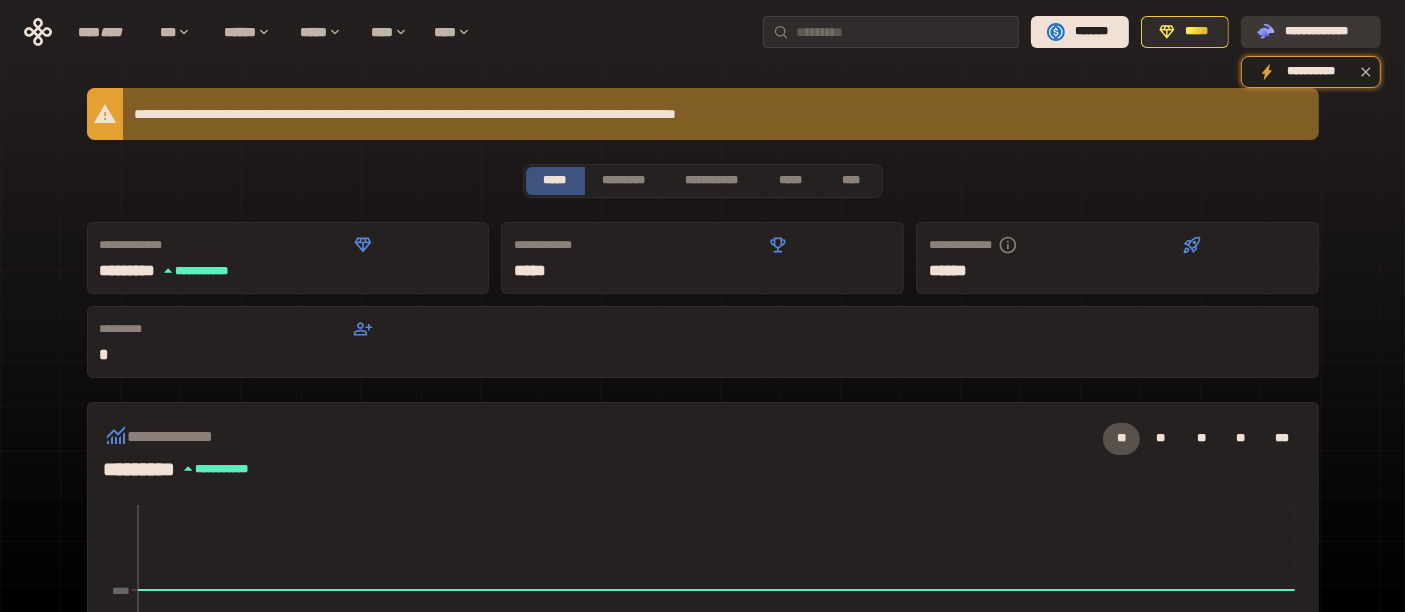 click on "**********" at bounding box center (1325, 32) 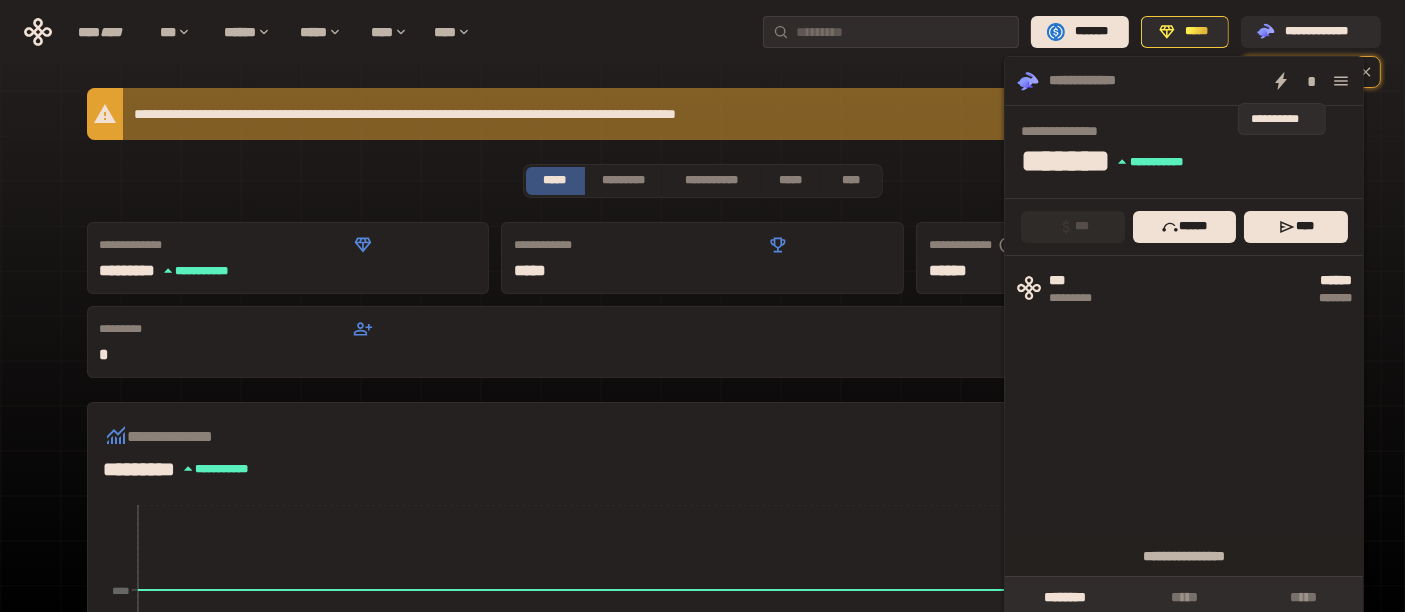 click 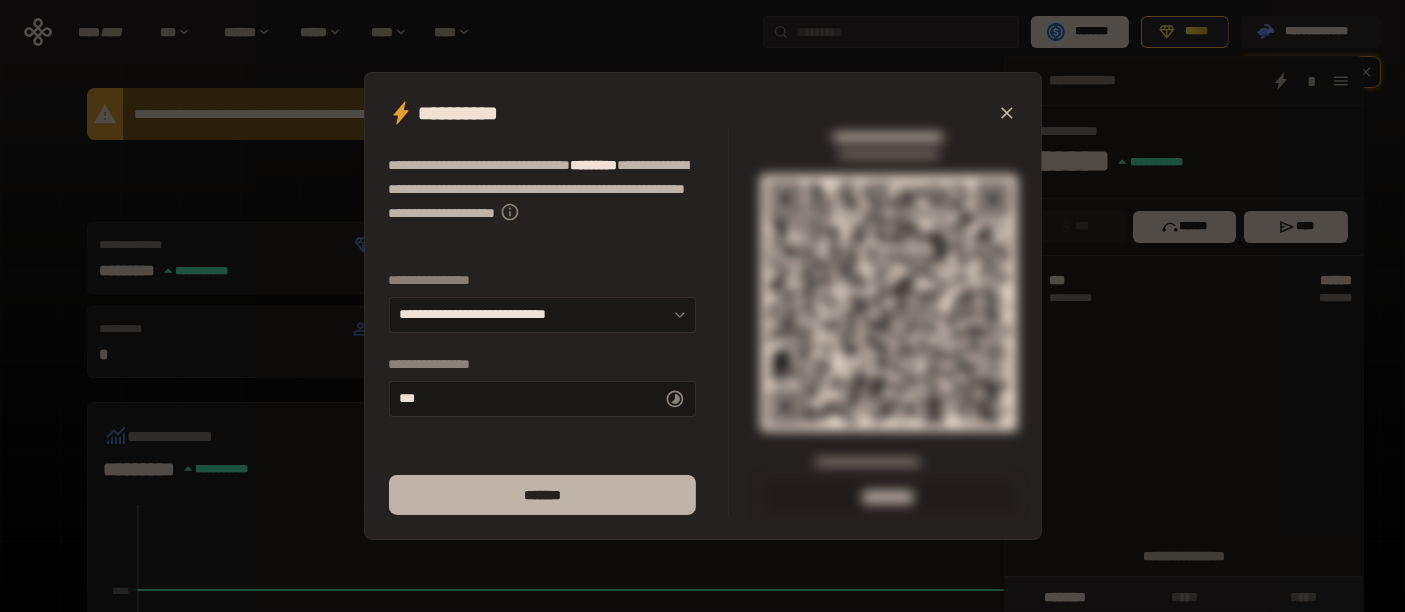 click on "*******" at bounding box center (542, 495) 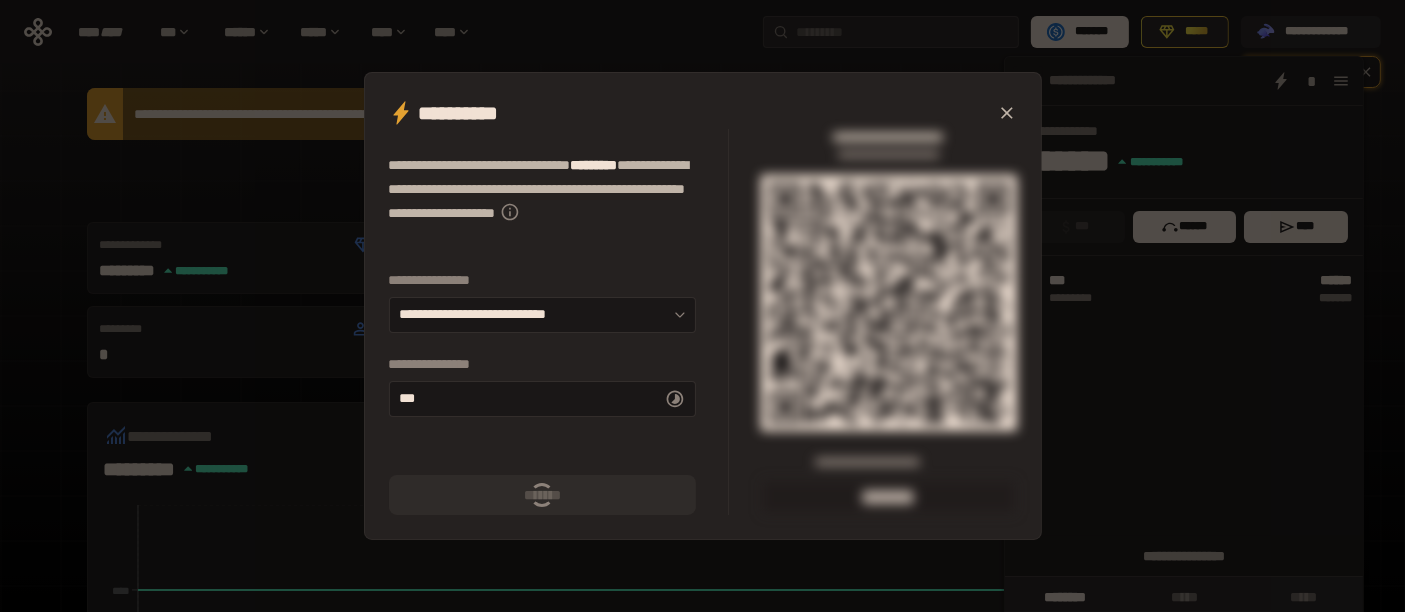 type on "******" 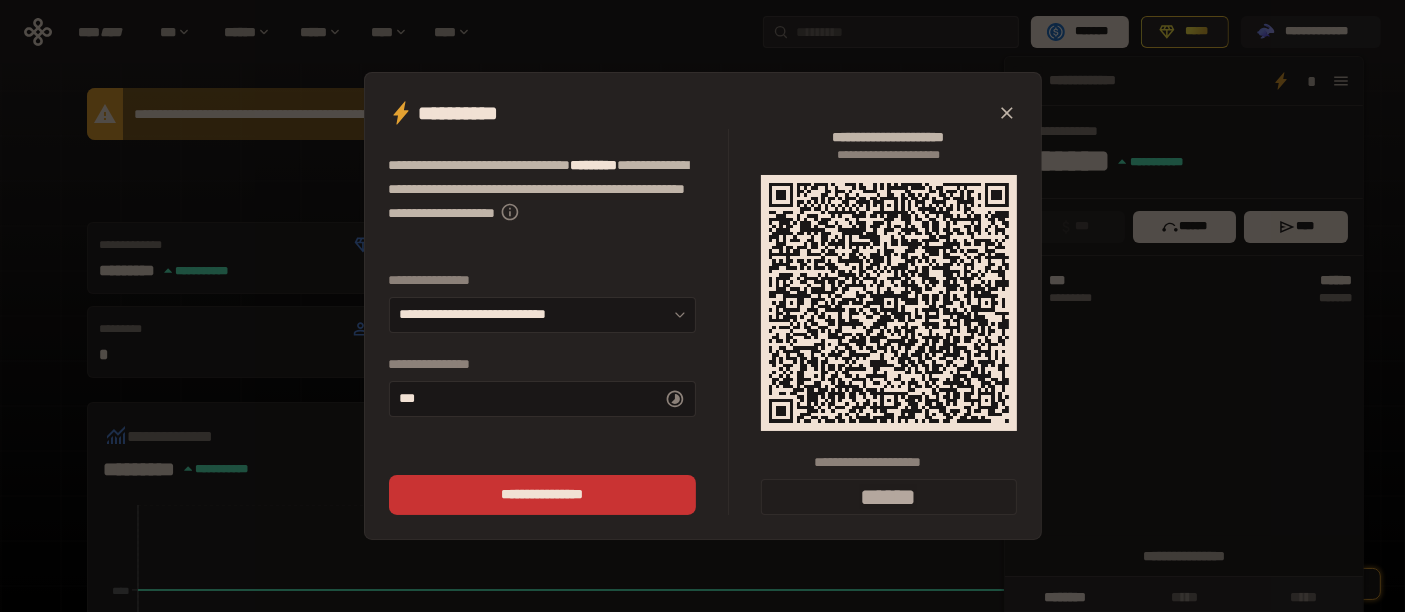 click 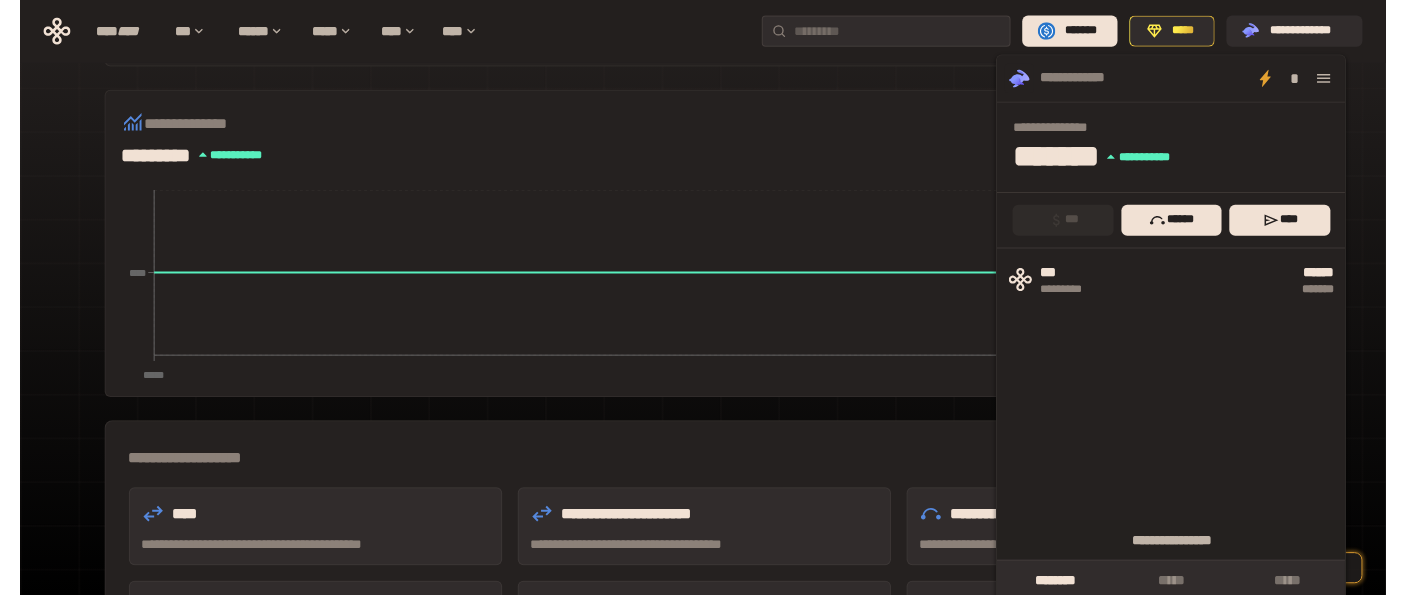 scroll, scrollTop: 444, scrollLeft: 0, axis: vertical 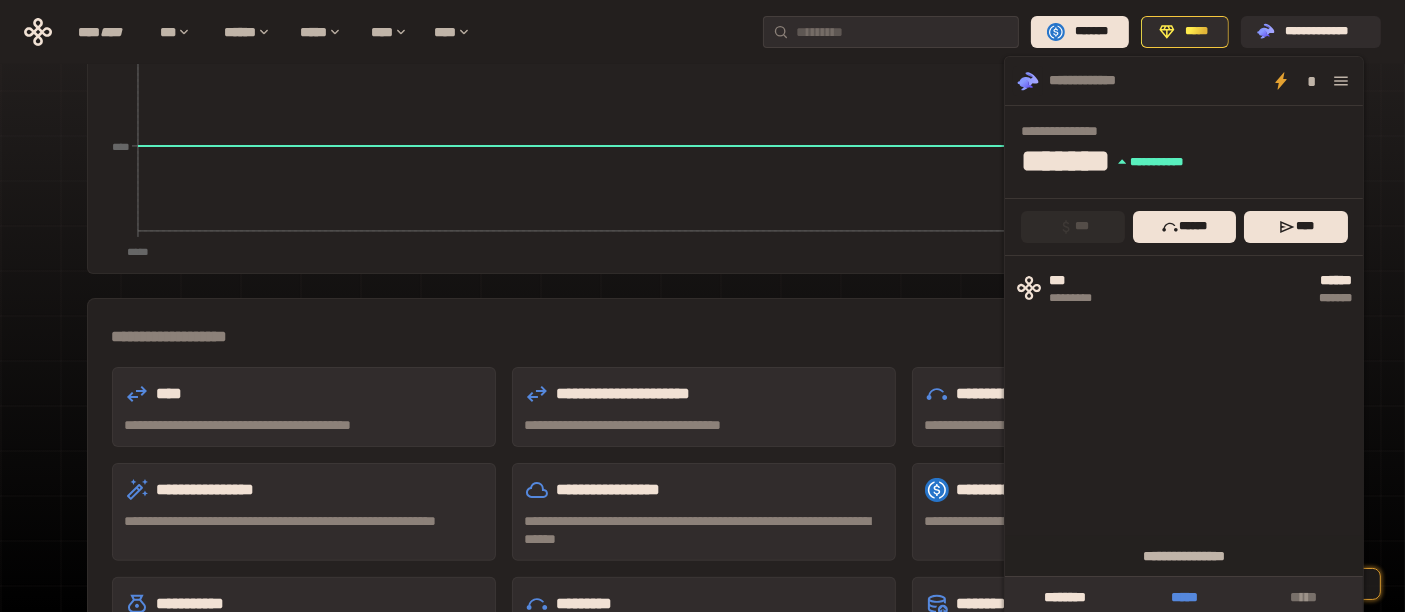 click on "*****" at bounding box center (1185, 597) 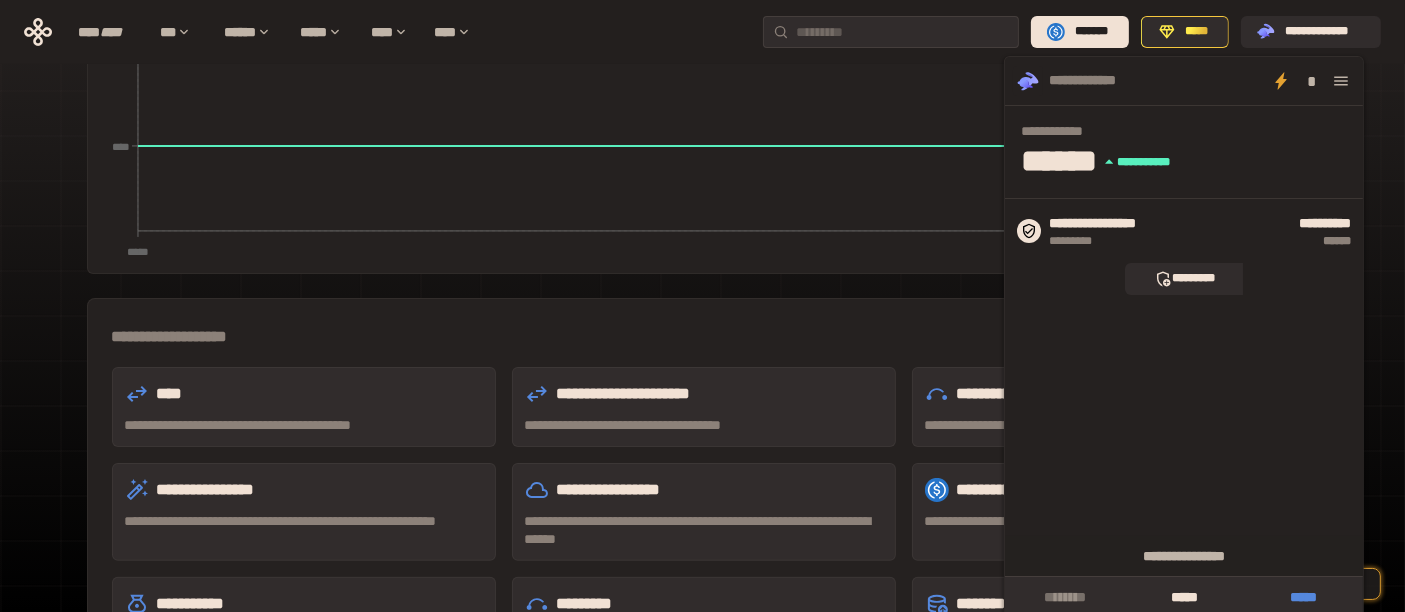 click on "*****" at bounding box center [1304, 597] 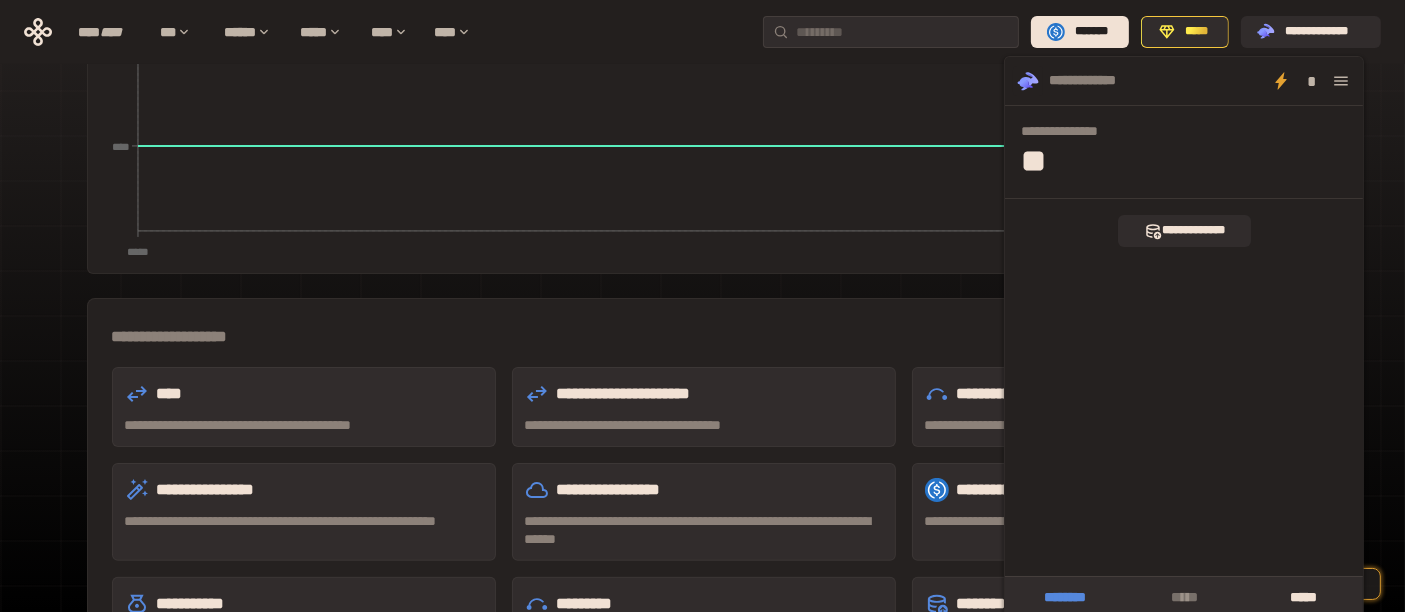 click on "********" at bounding box center (1065, 597) 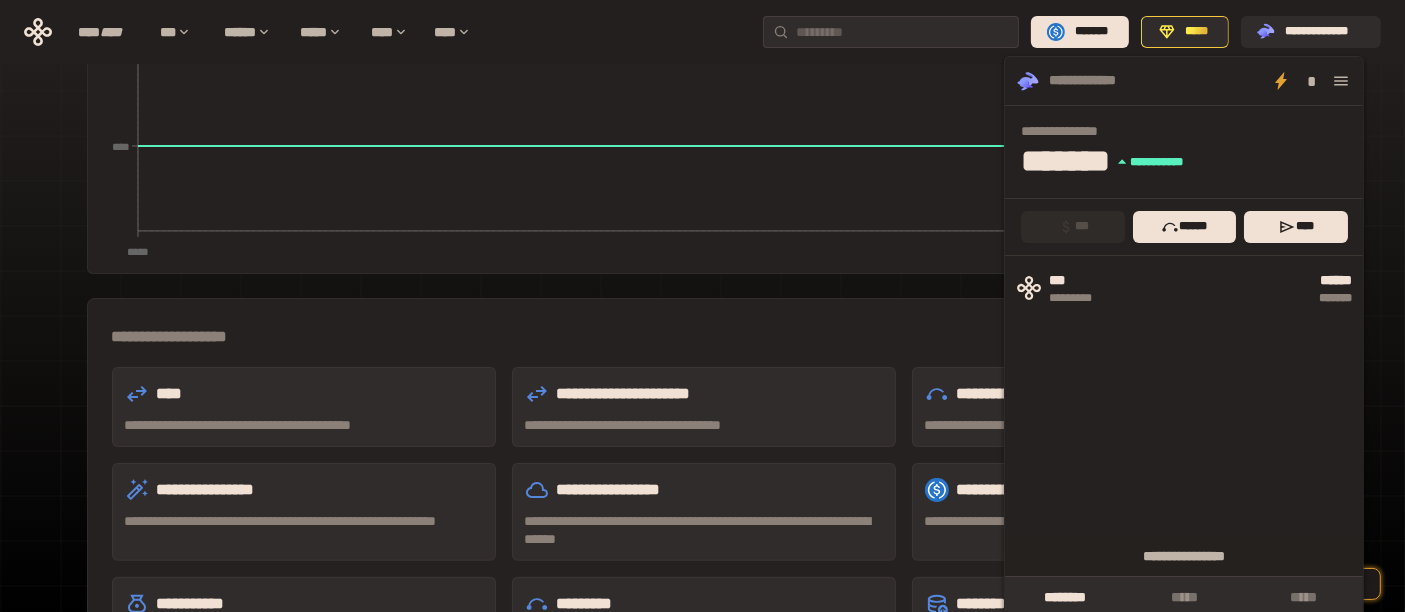 click on "**********" at bounding box center (702, 207) 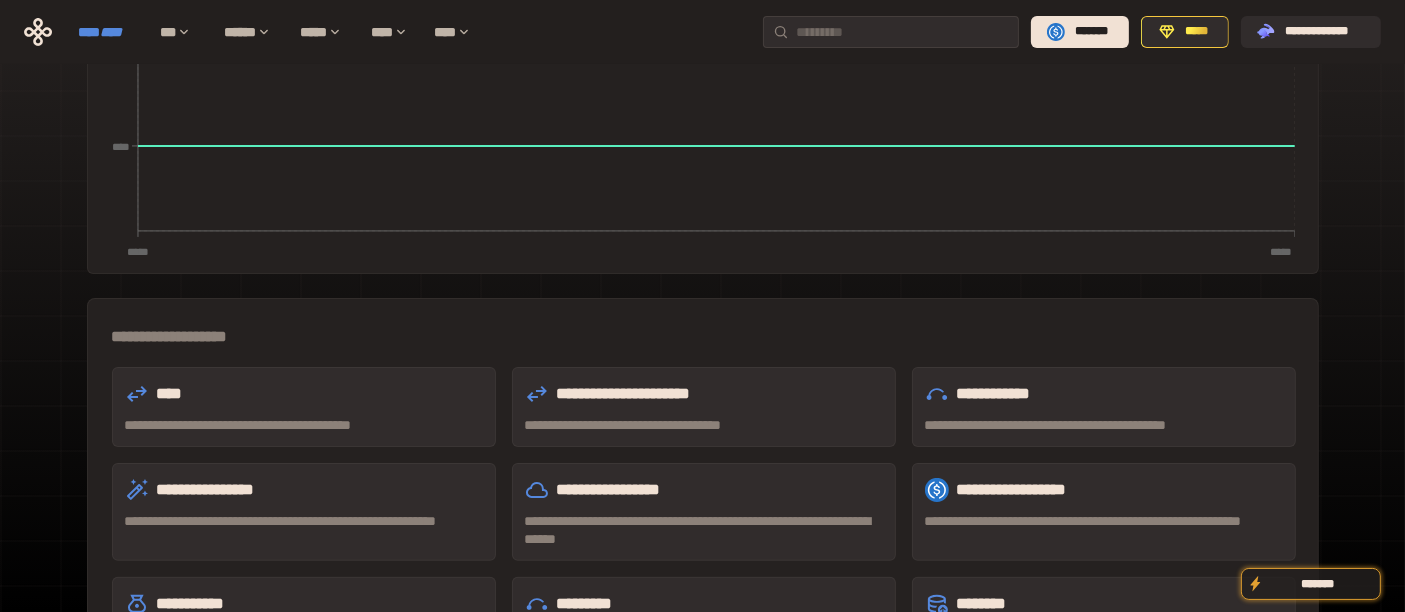 click on "**** ****" at bounding box center [109, 32] 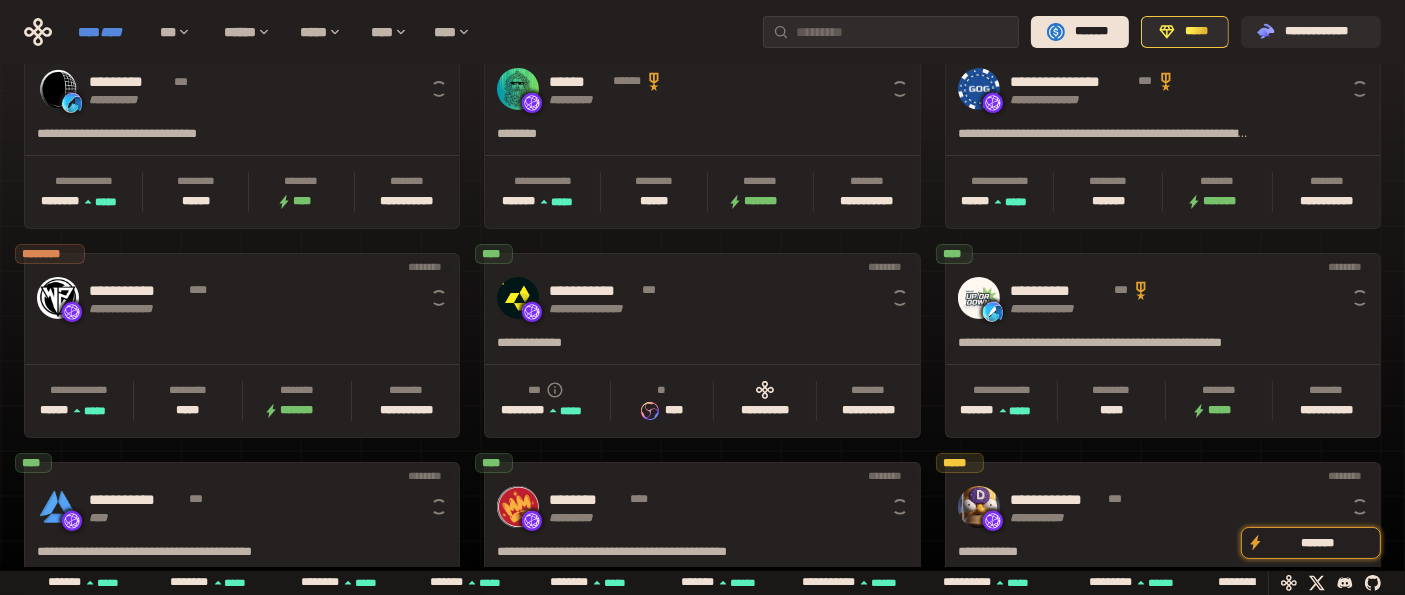 scroll, scrollTop: 0, scrollLeft: 16, axis: horizontal 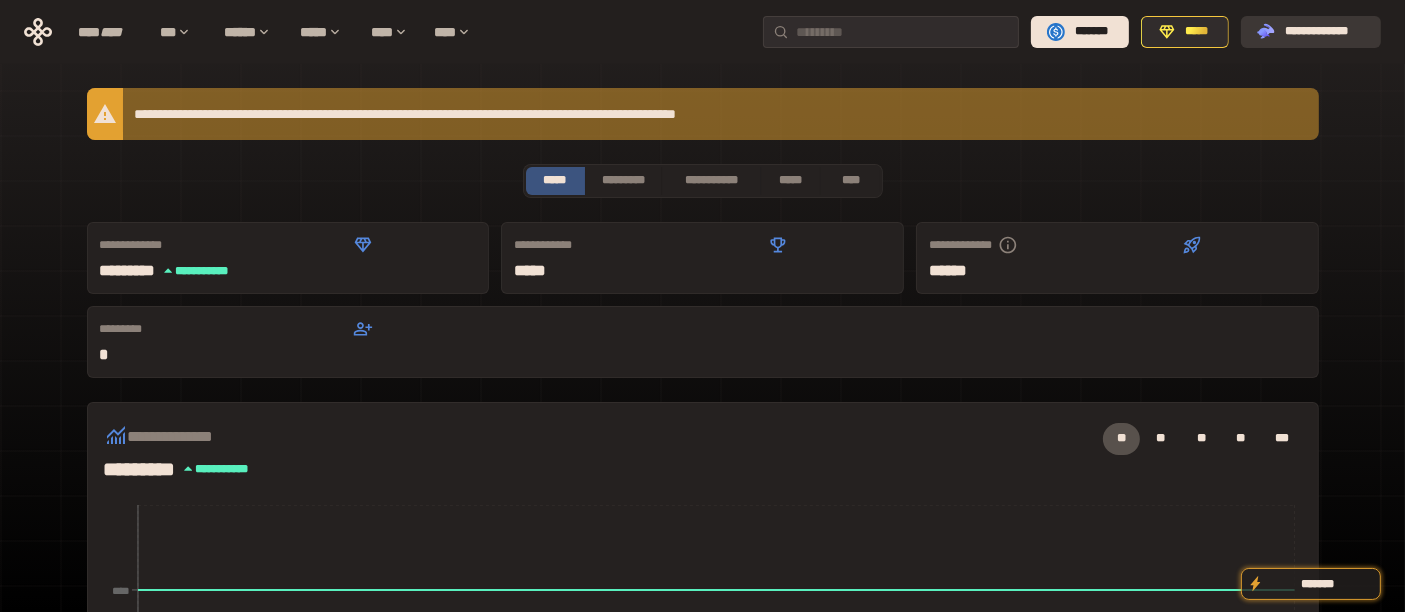 click on "**********" at bounding box center (1325, 32) 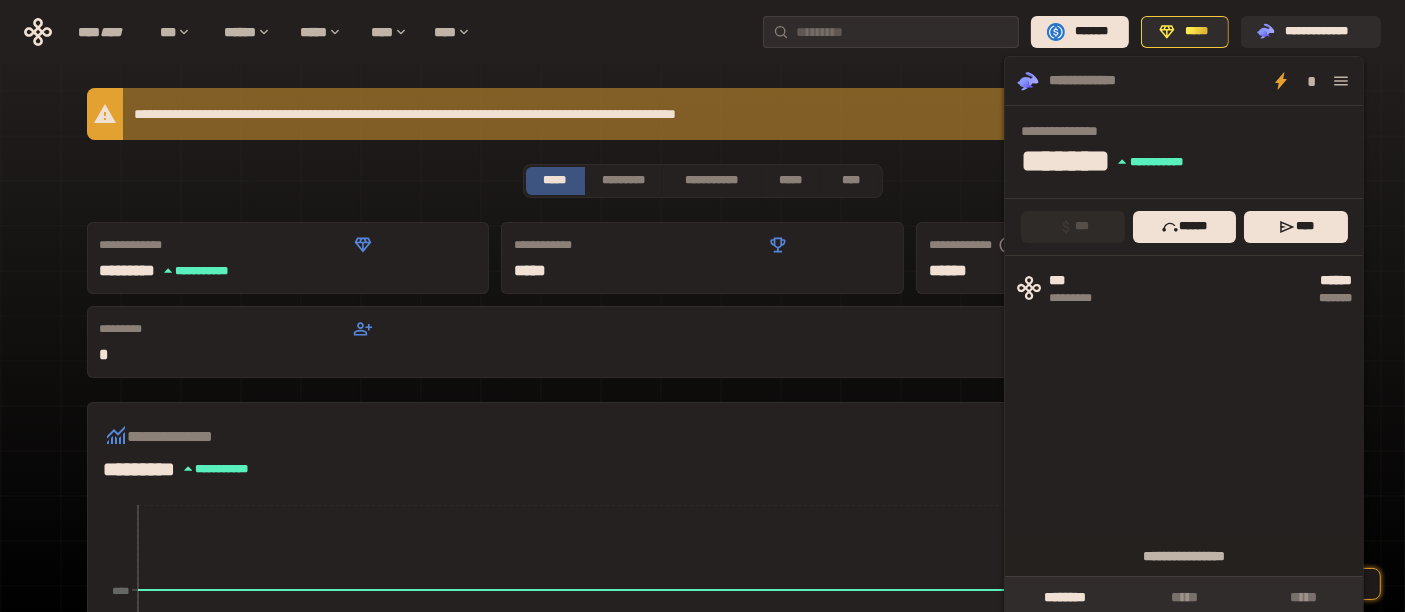 click 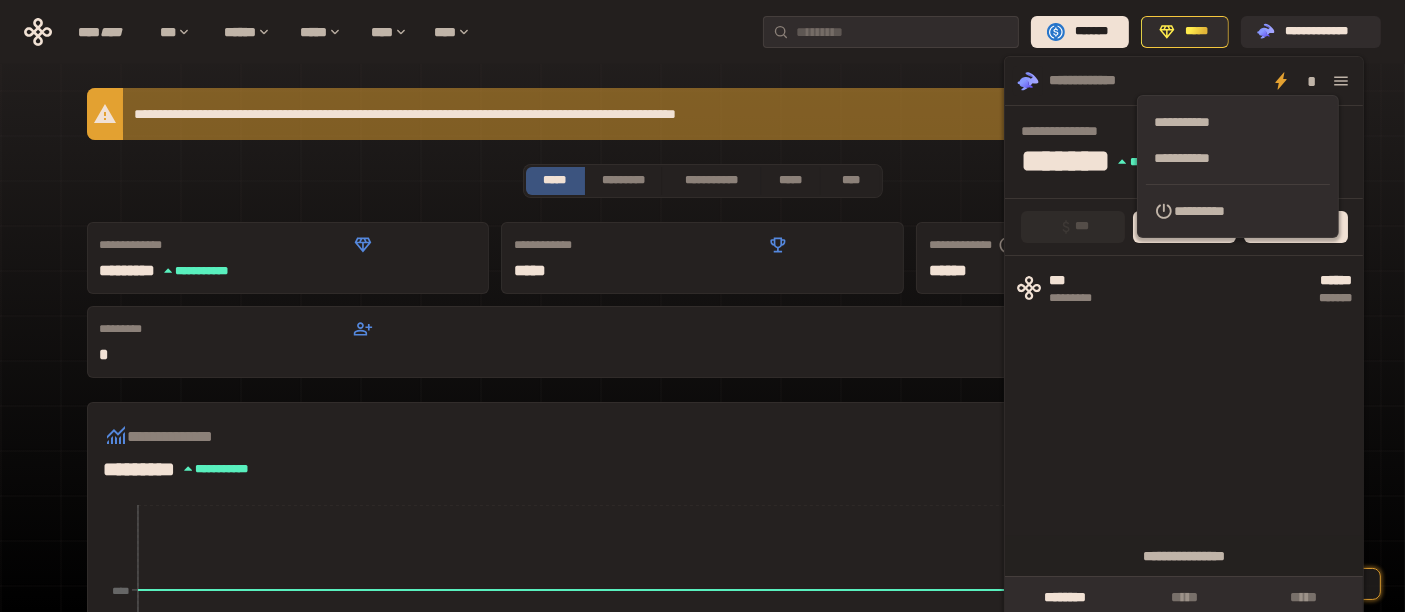 click on "*** ********* ****** *******" at bounding box center [1184, 416] 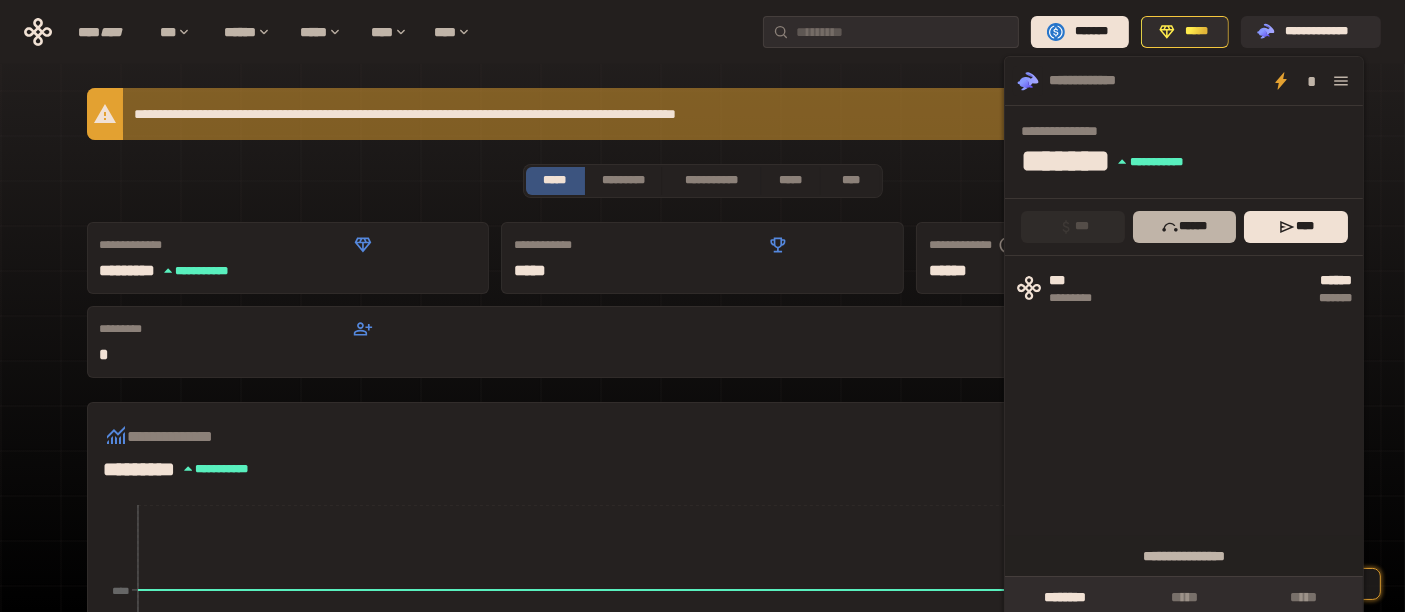 click 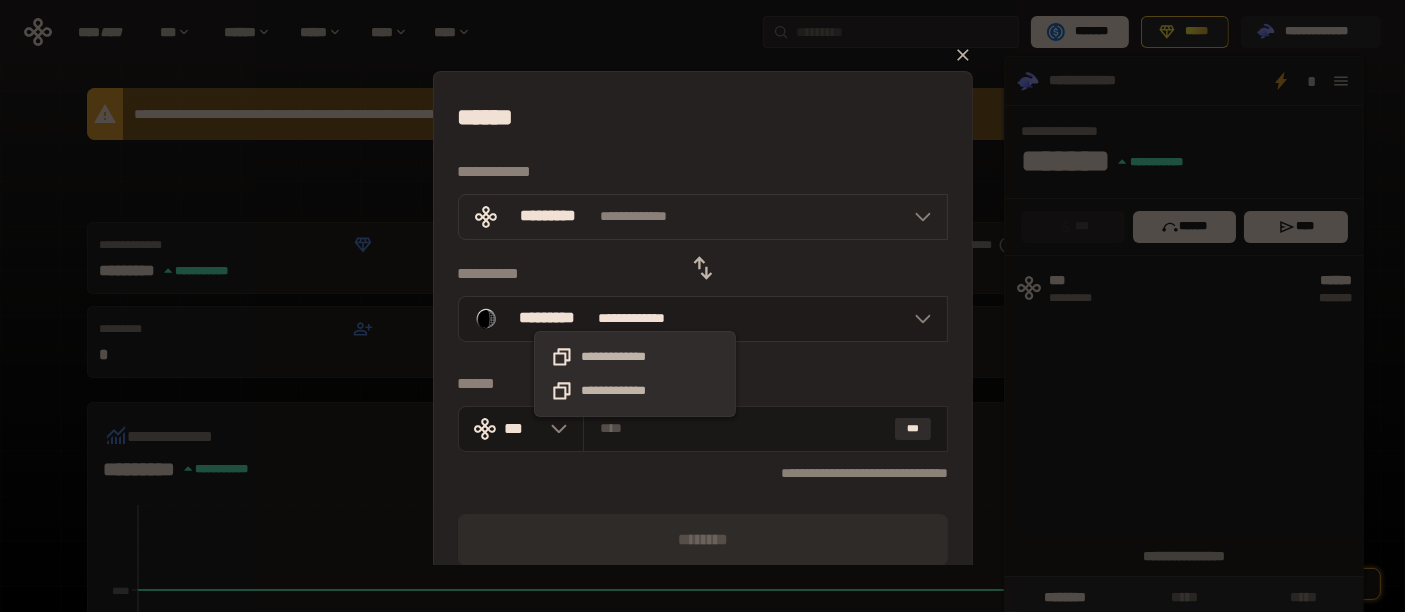 click on "**********" at bounding box center (643, 318) 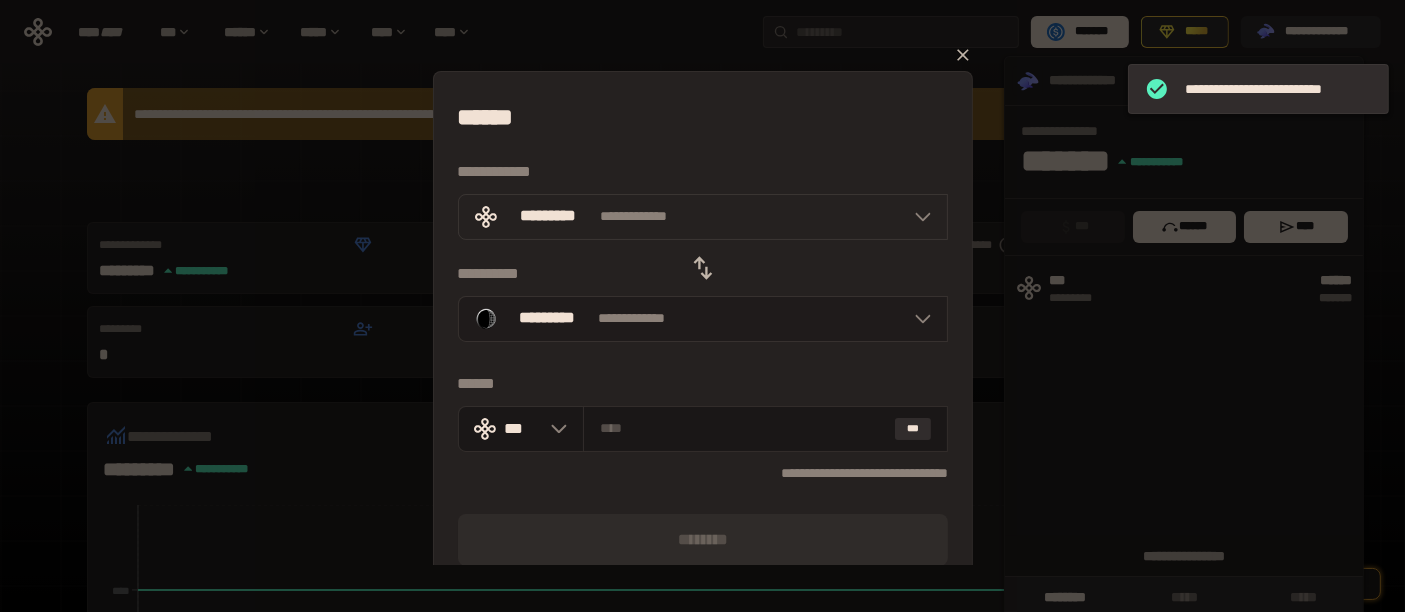 click on "**********" at bounding box center [703, 319] 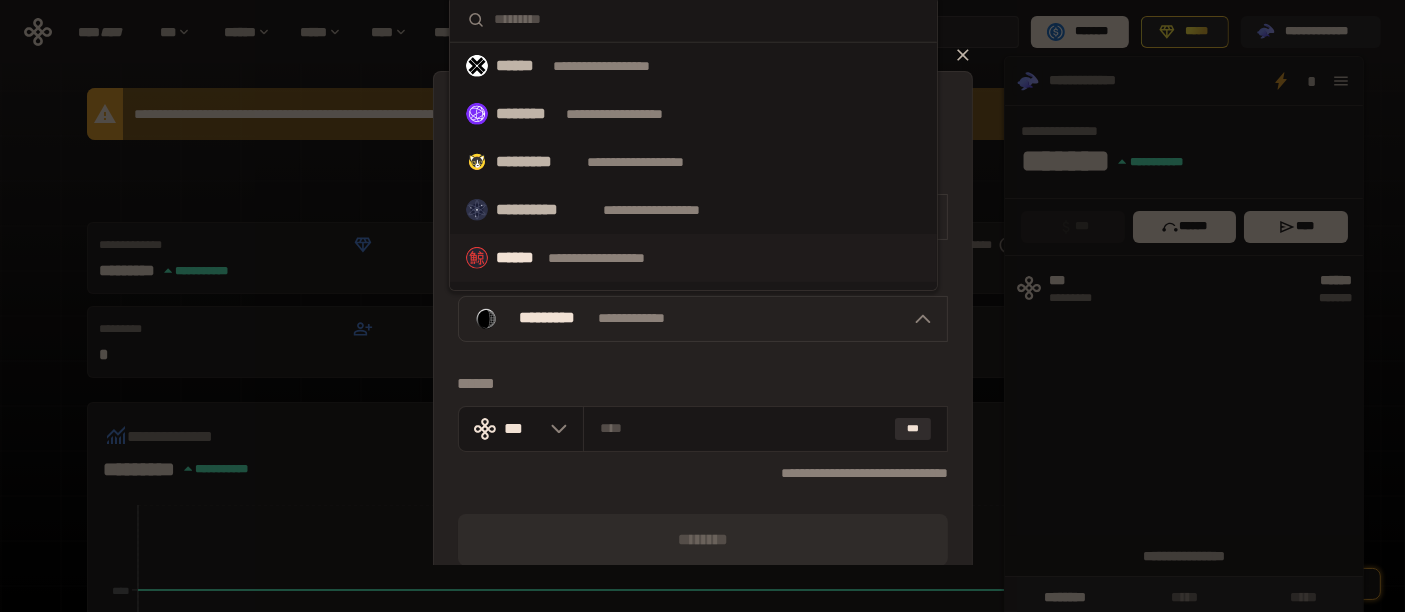 scroll, scrollTop: 984, scrollLeft: 0, axis: vertical 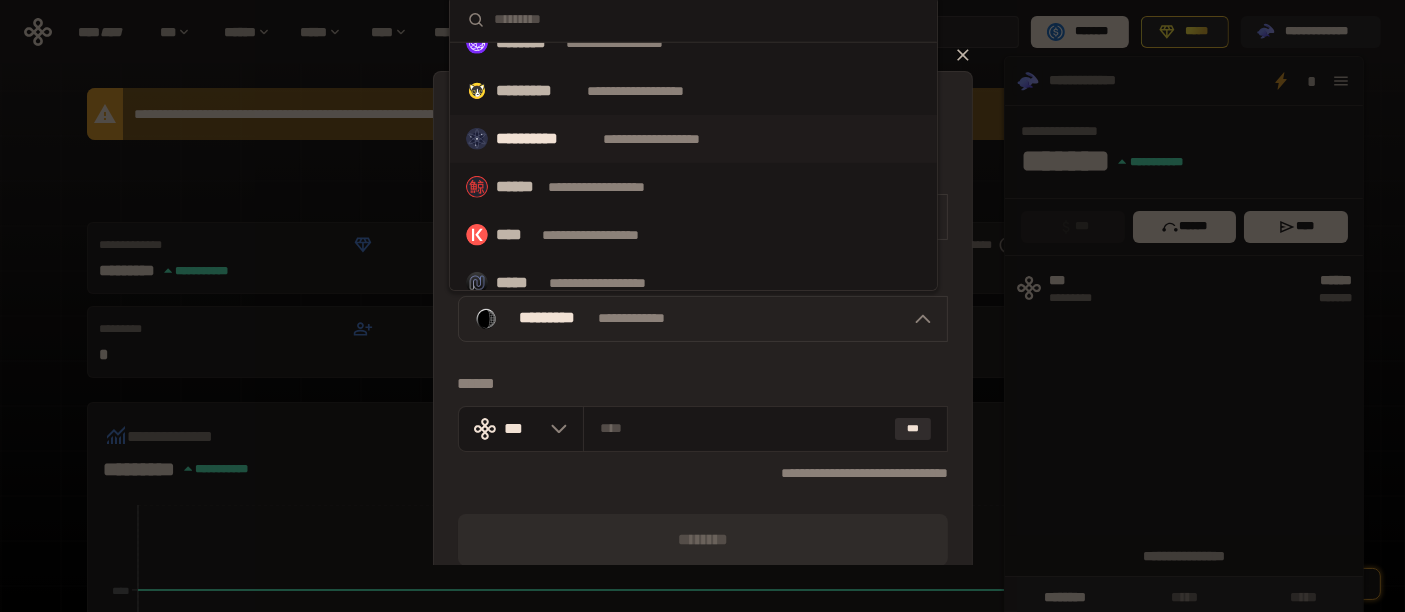 click on "**********" at bounding box center (670, 139) 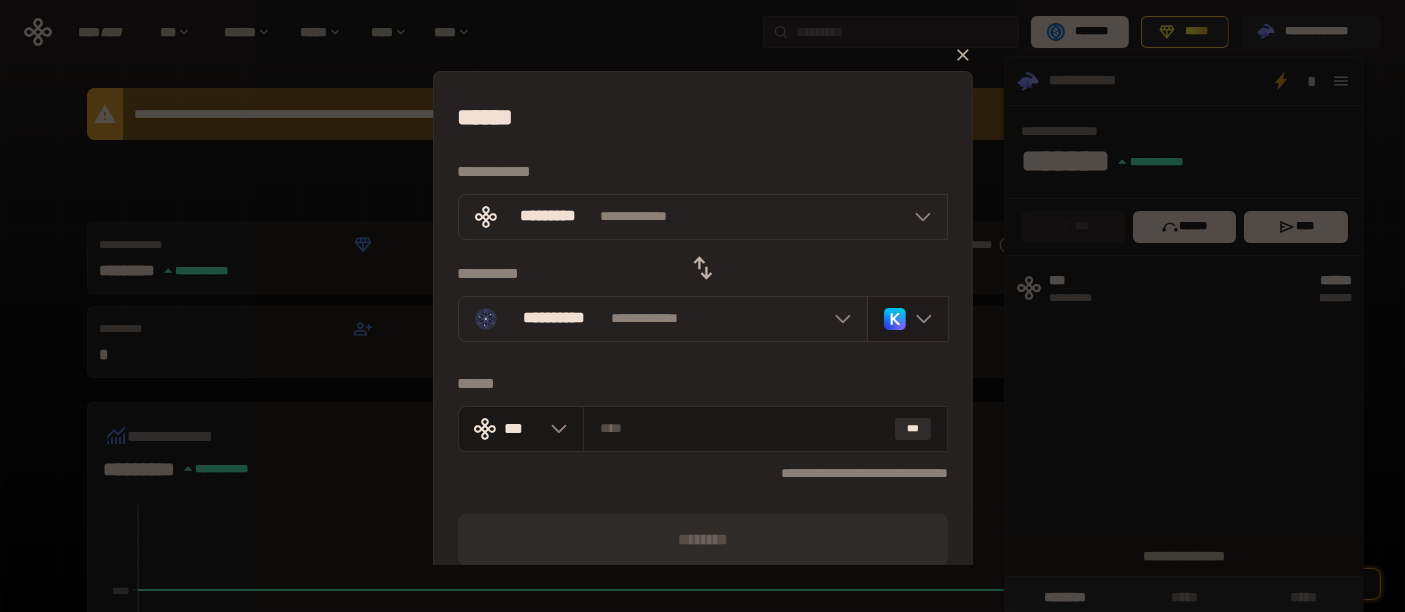 click at bounding box center [908, 319] 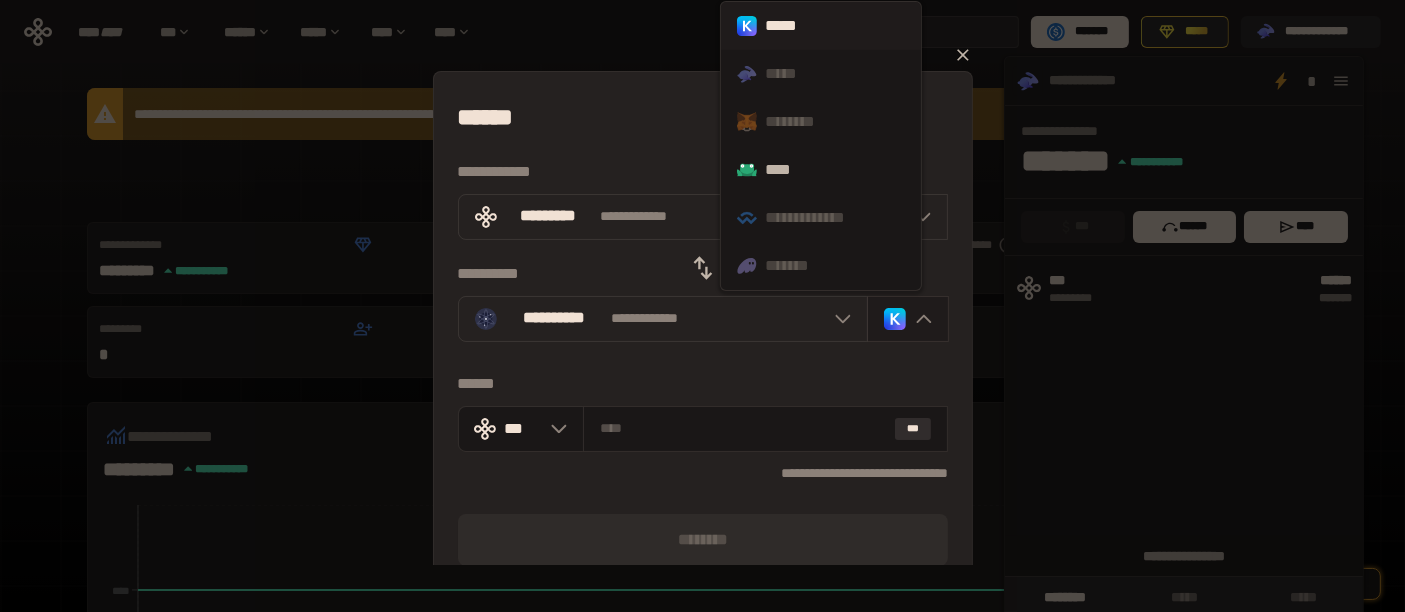 click at bounding box center (908, 319) 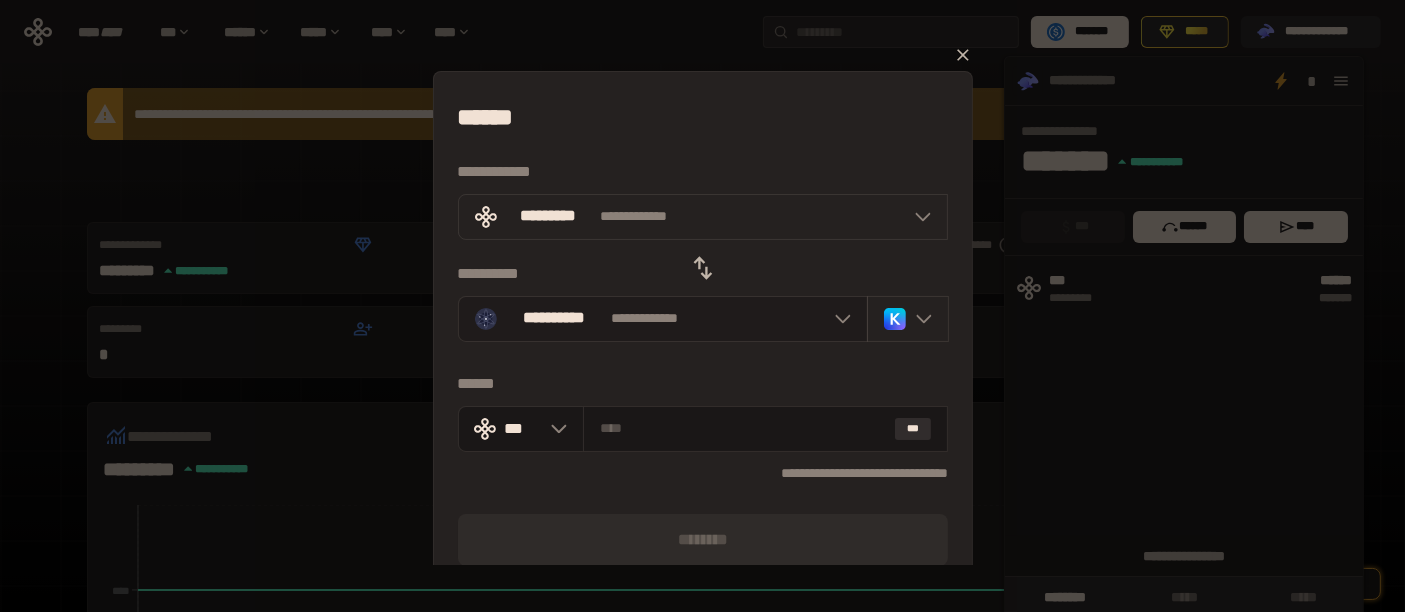 click on "**********" at bounding box center [663, 319] 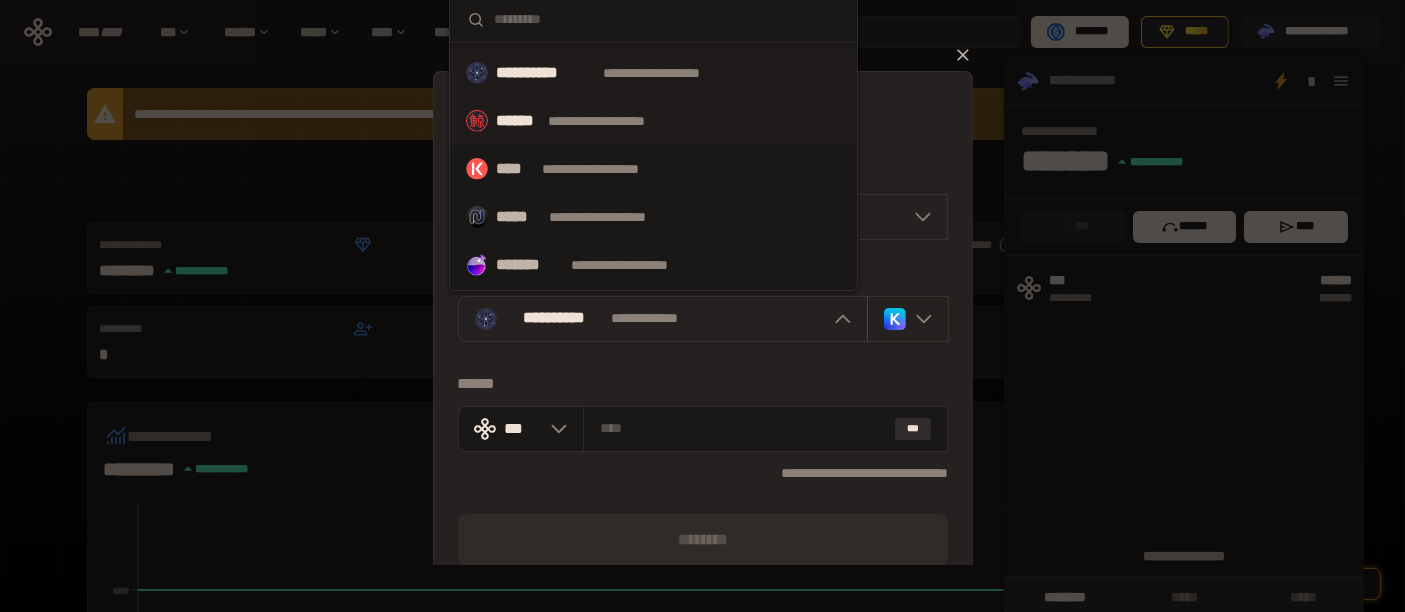 scroll, scrollTop: 1095, scrollLeft: 0, axis: vertical 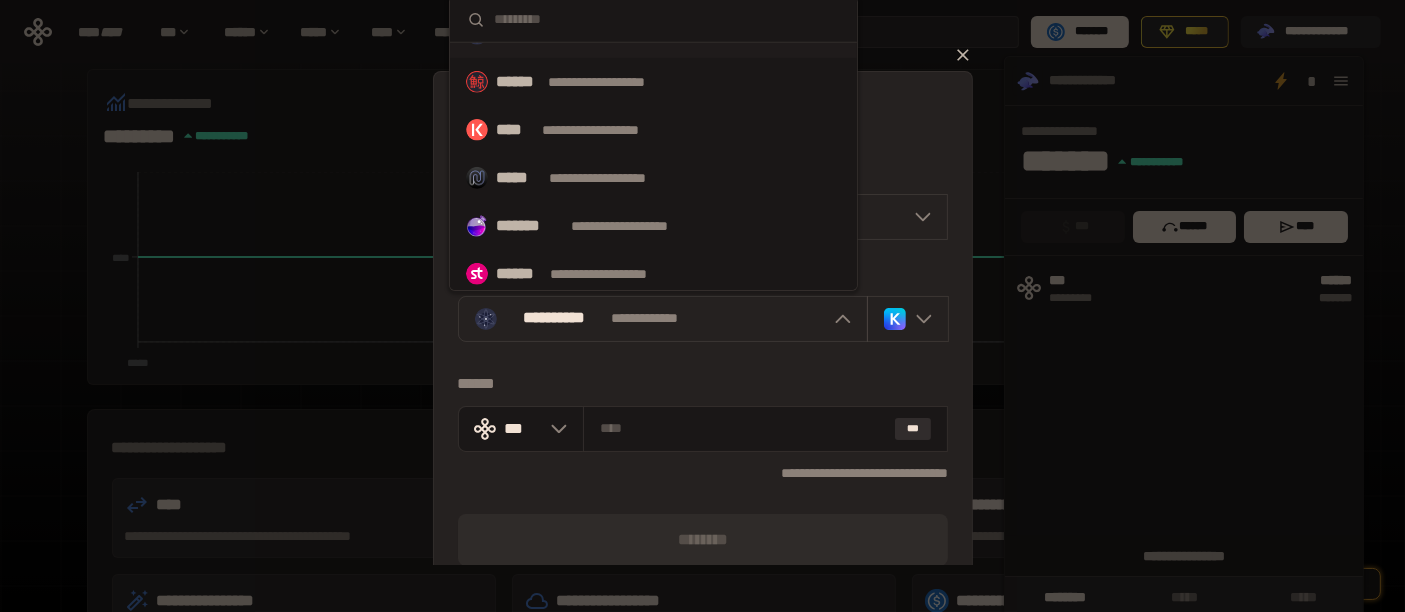 click on "******" at bounding box center [703, 384] 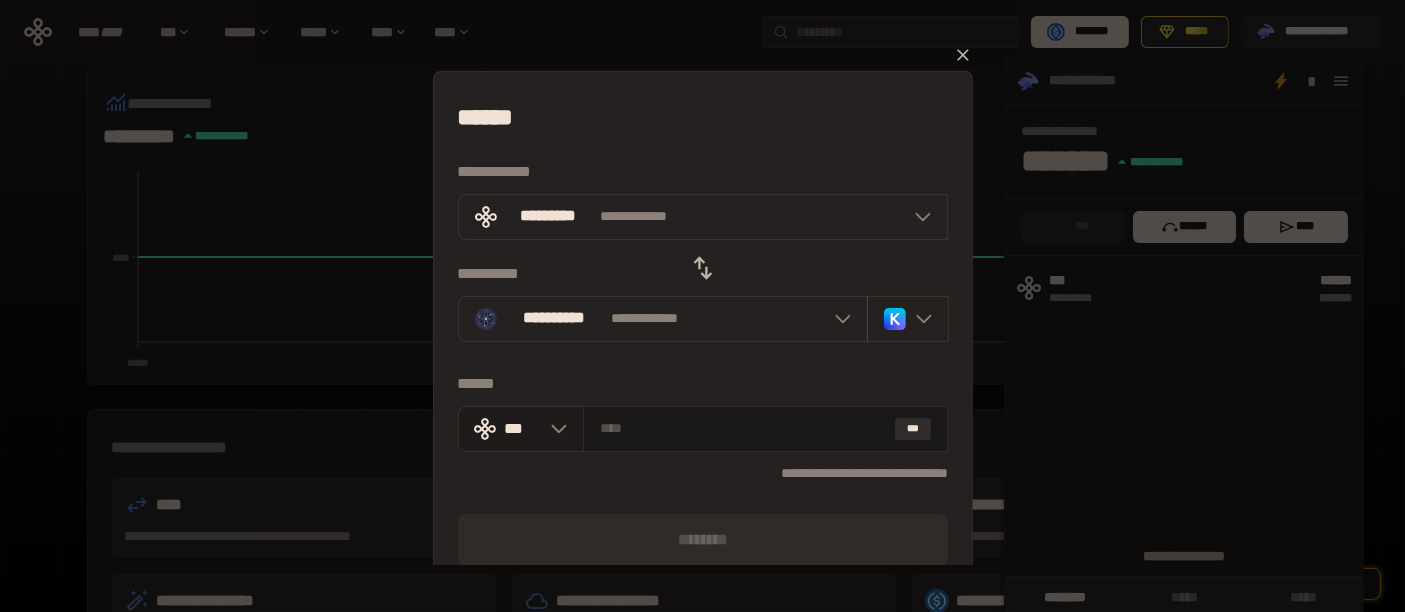 click 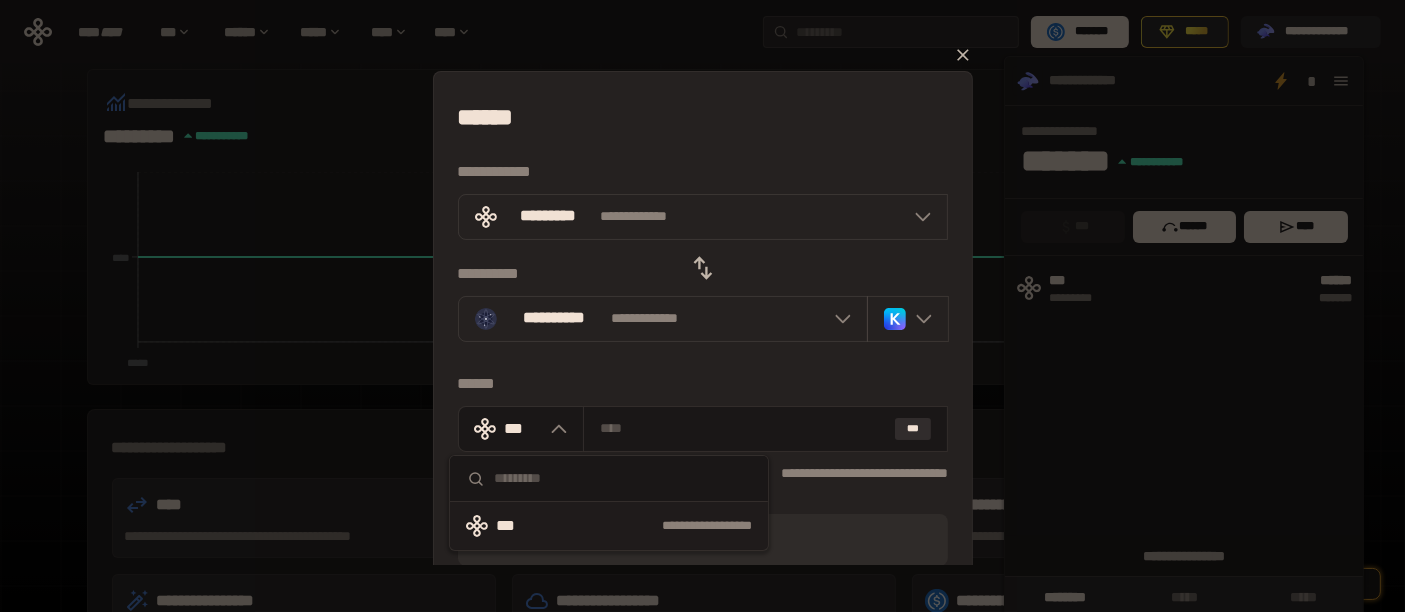 click on "**********" at bounding box center [654, 526] 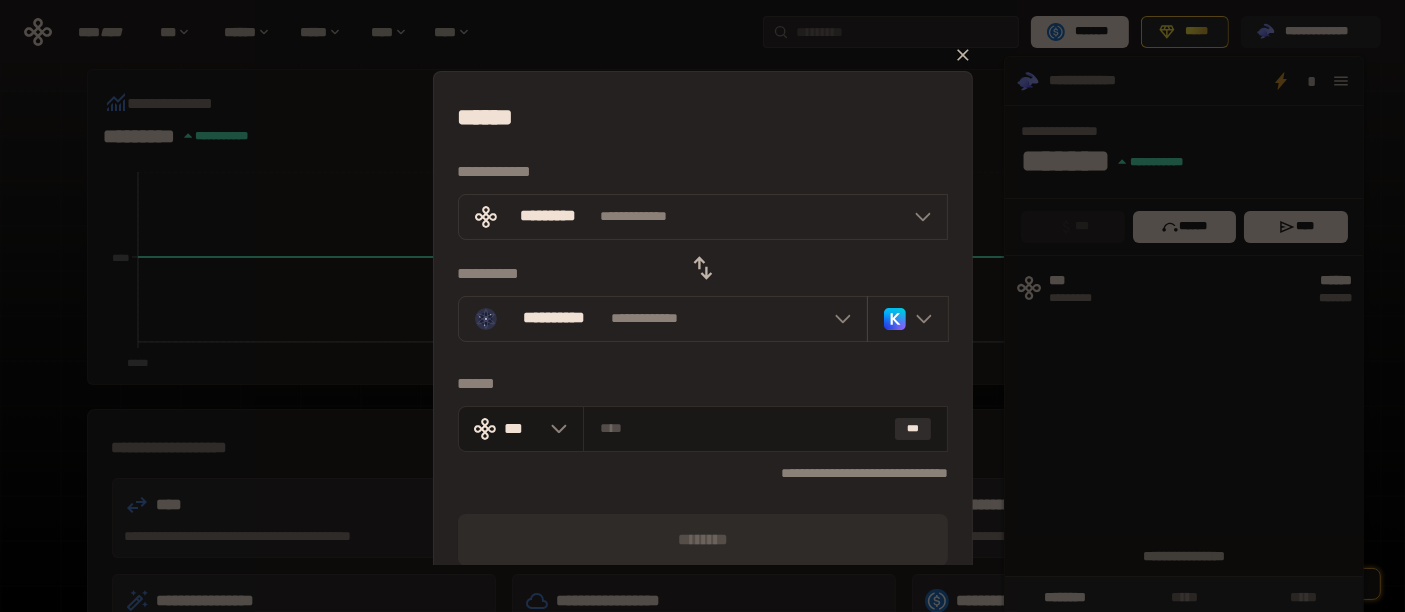 click 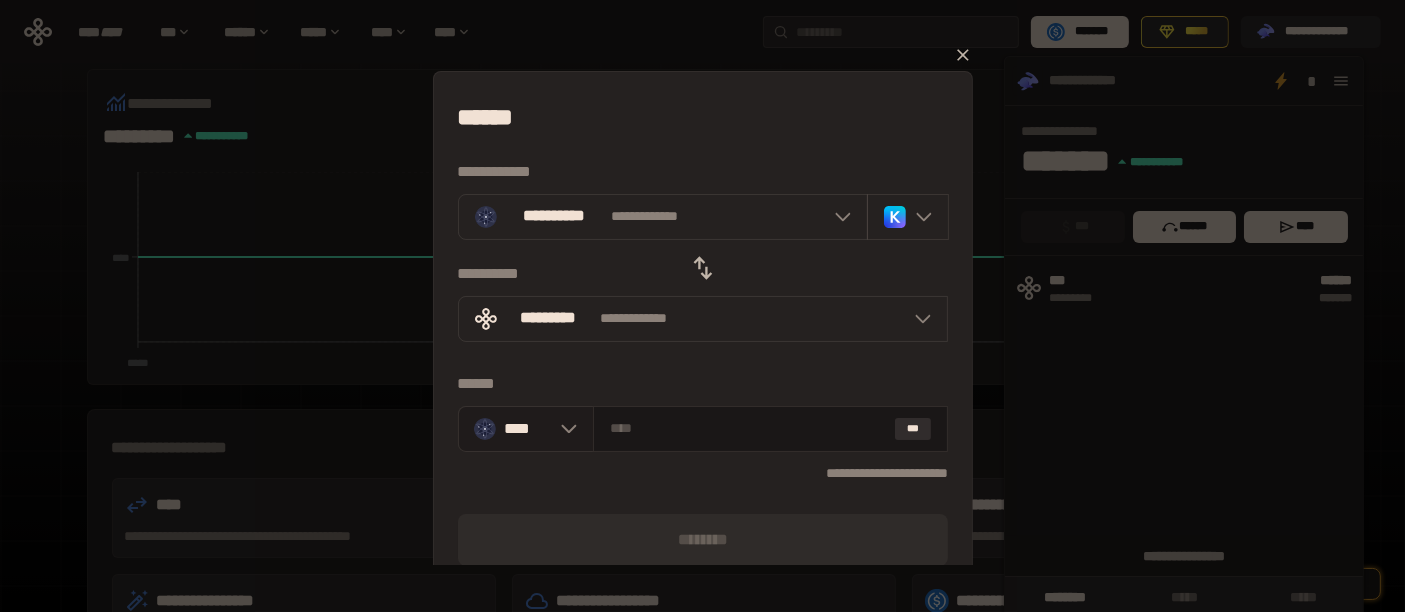 click 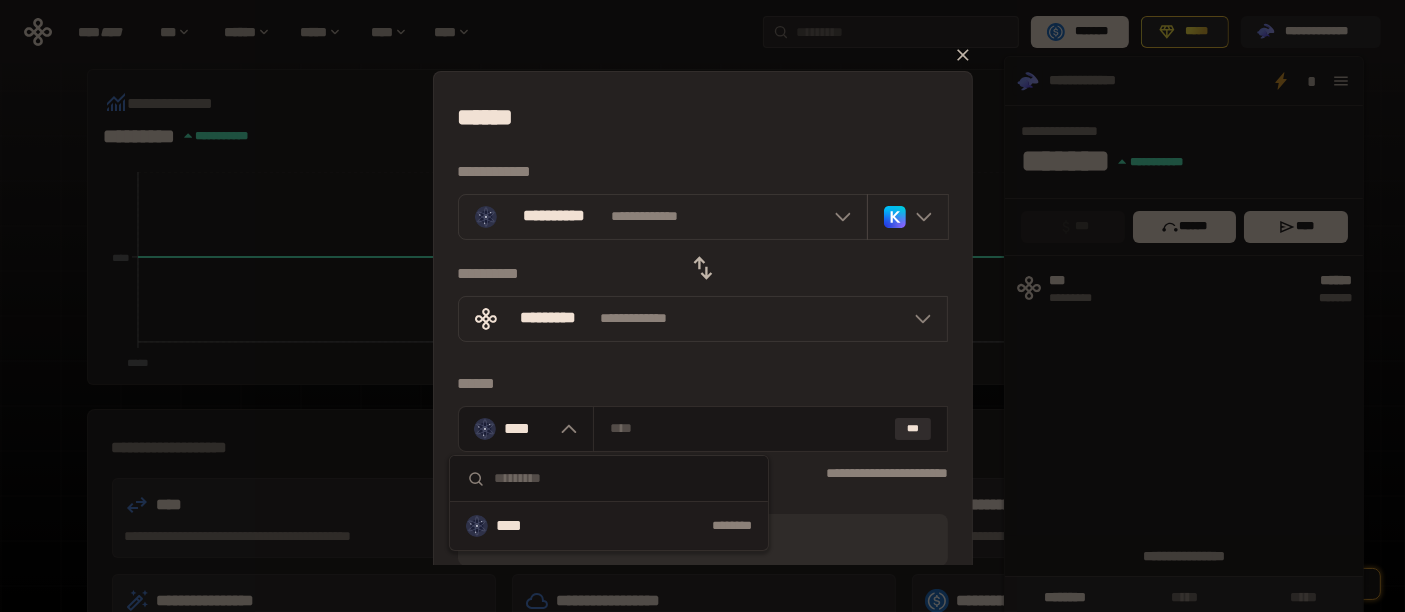click on "******" at bounding box center [703, 384] 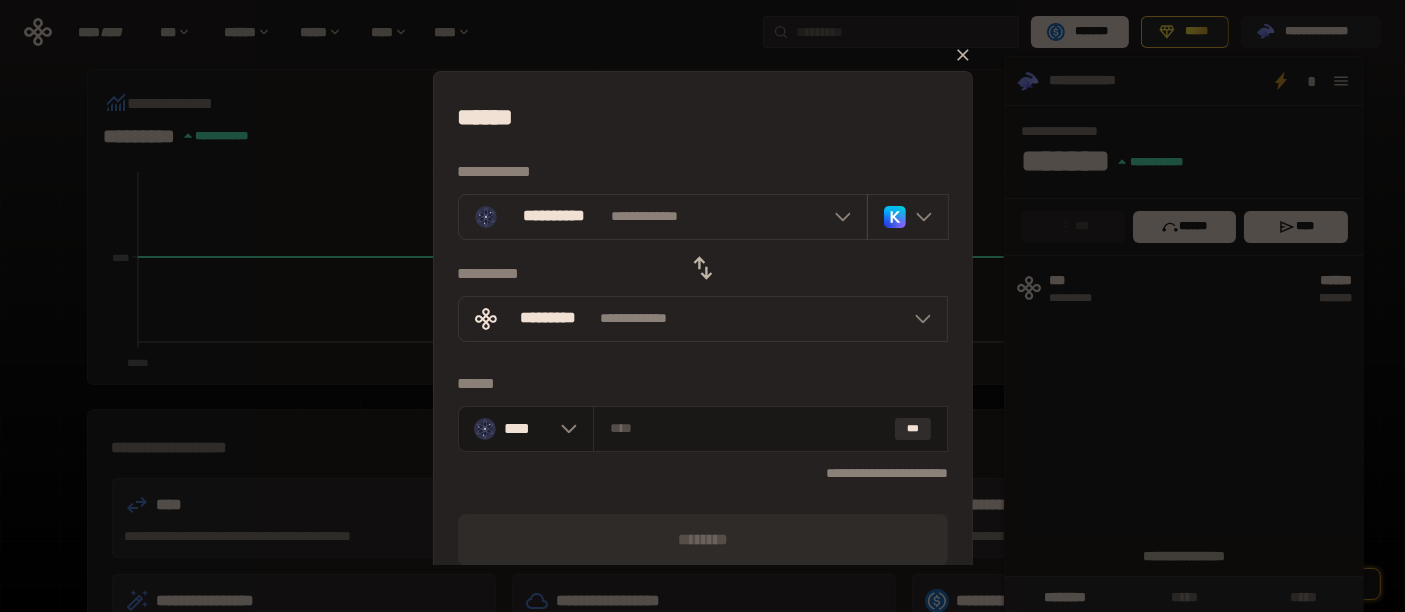 click 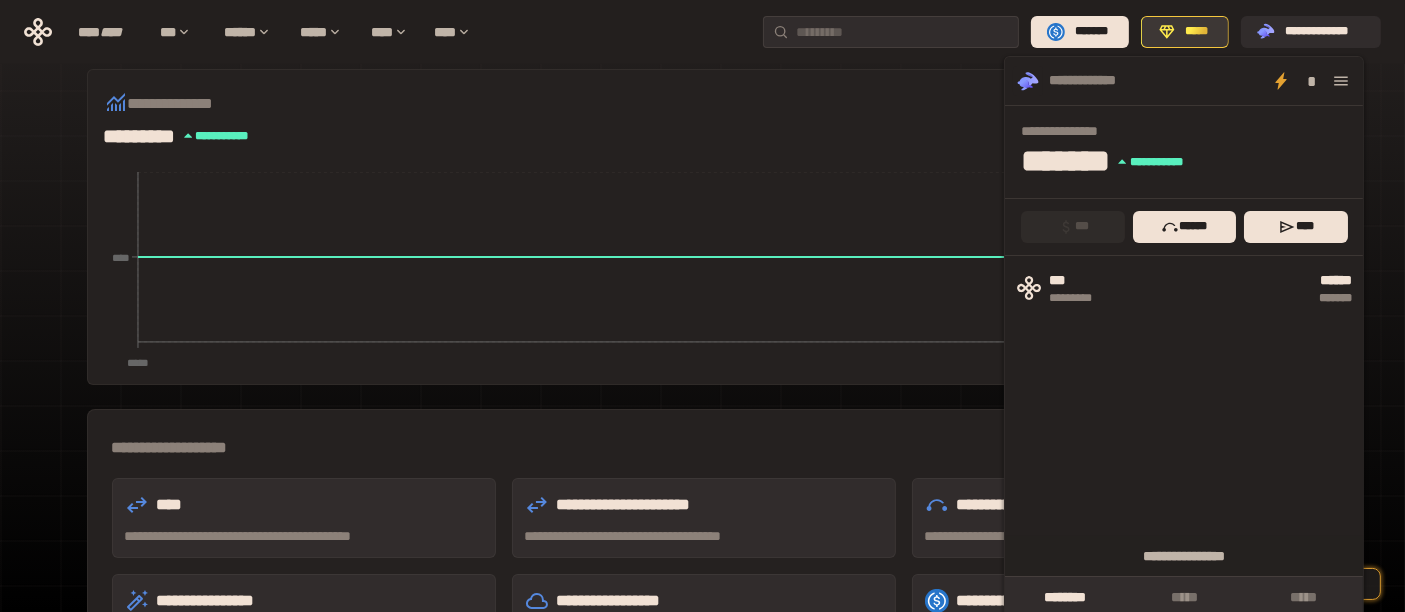 click on "*****" at bounding box center (1185, 32) 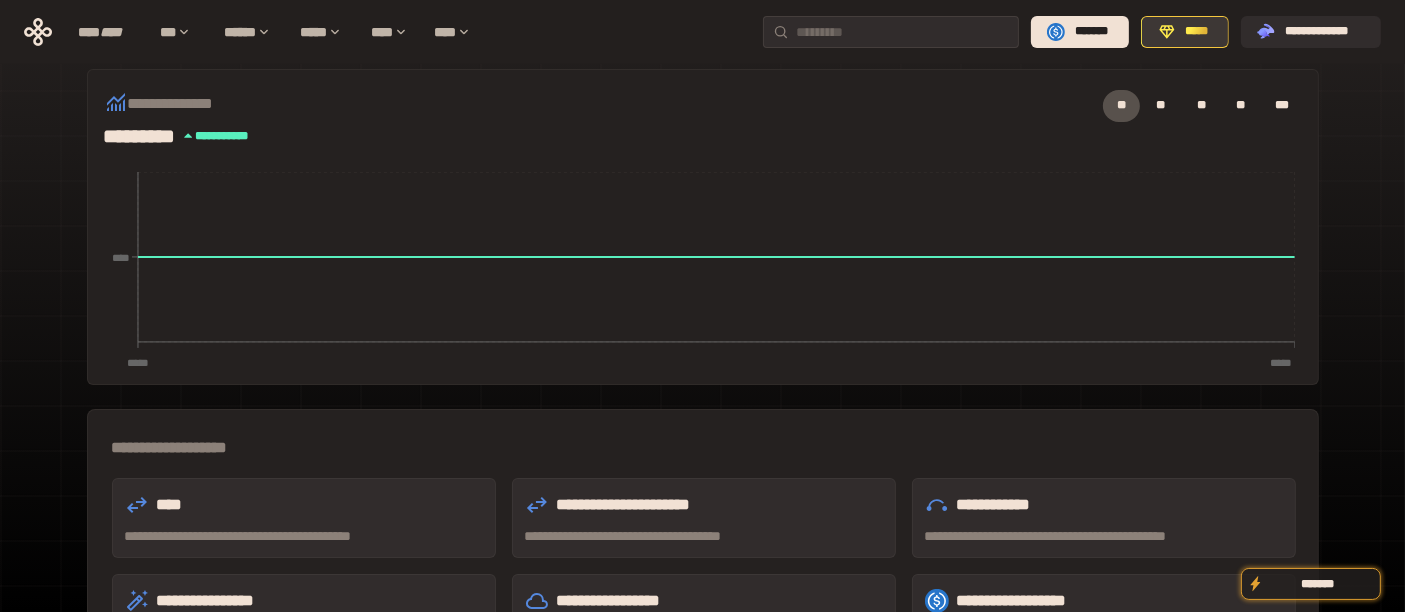 click on "*****" at bounding box center [1185, 32] 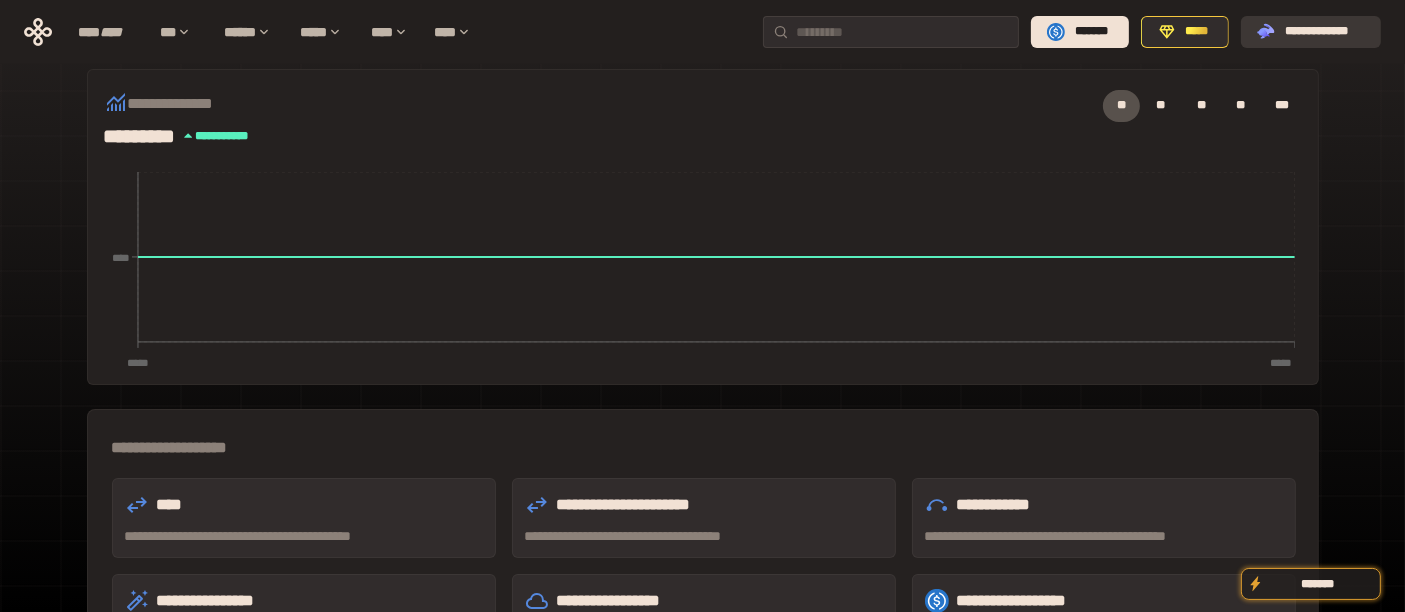 click on "**********" at bounding box center [1325, 32] 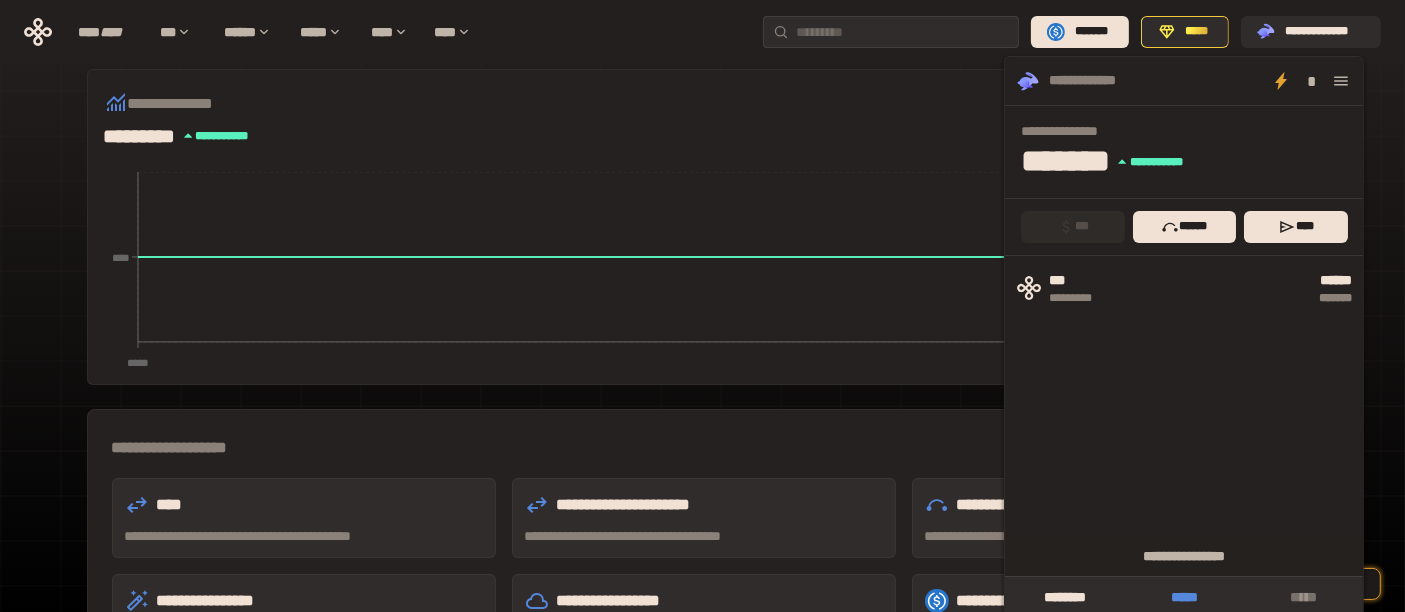 click on "*****" at bounding box center [1185, 597] 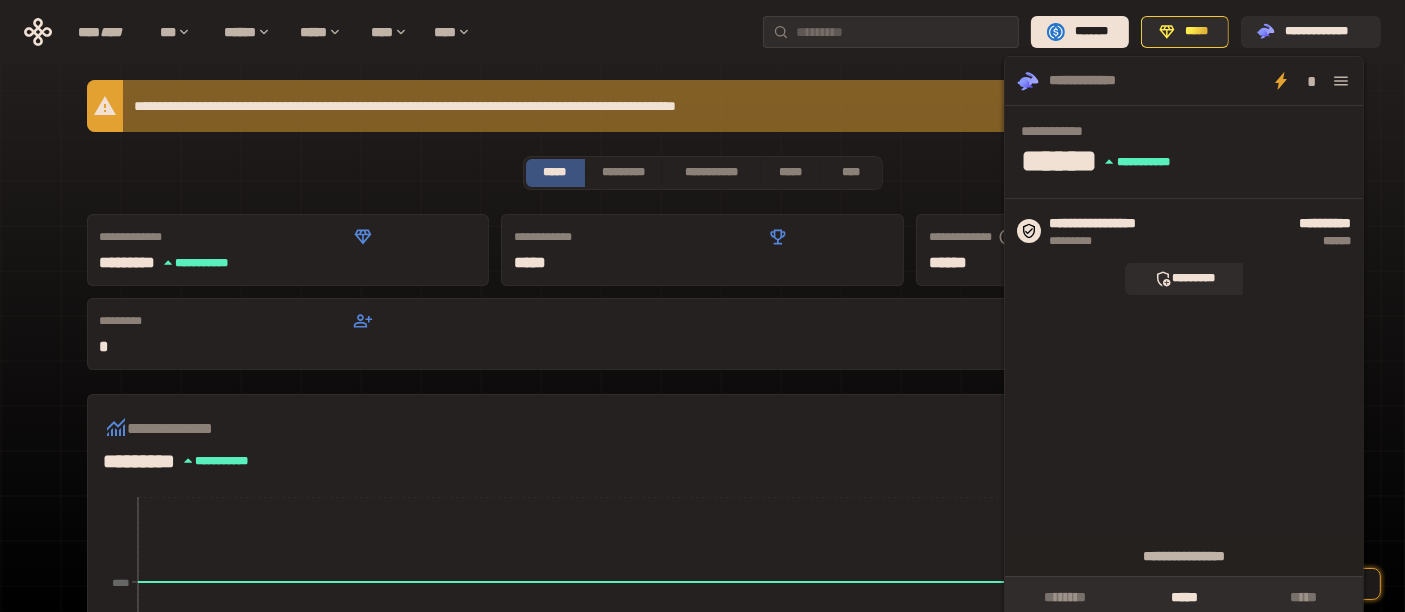 scroll, scrollTop: 0, scrollLeft: 0, axis: both 